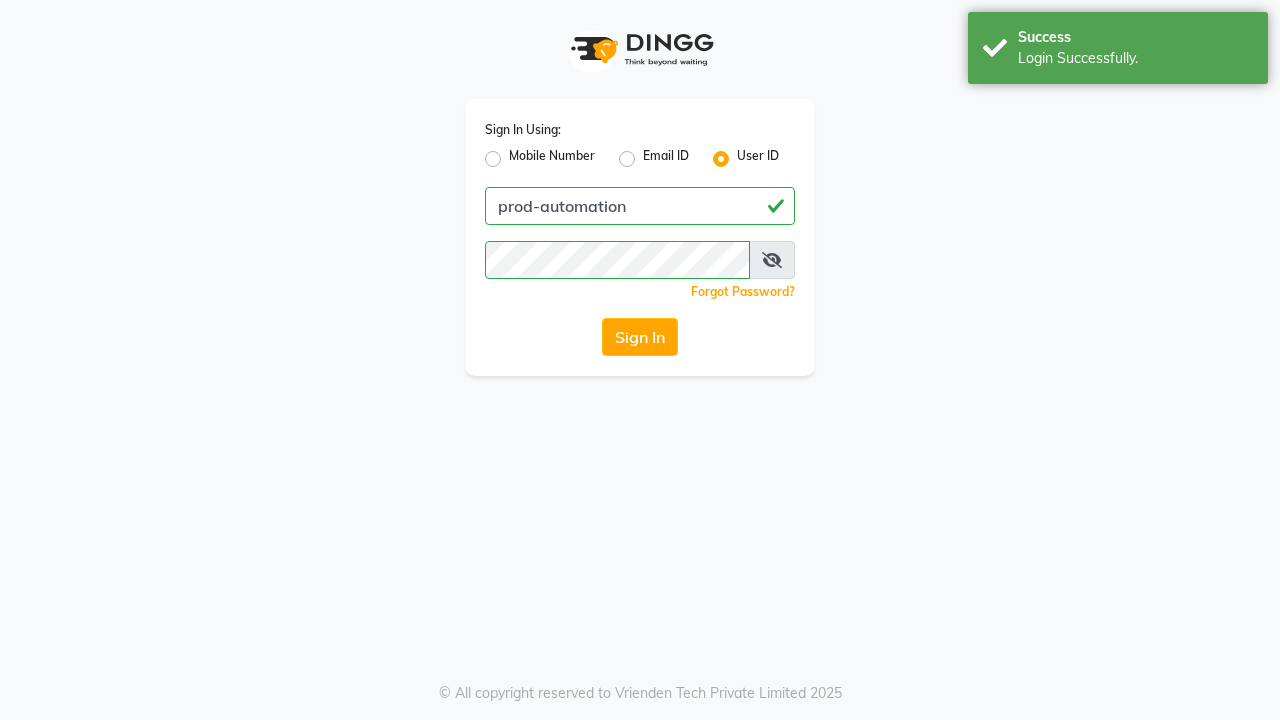 scroll, scrollTop: 0, scrollLeft: 0, axis: both 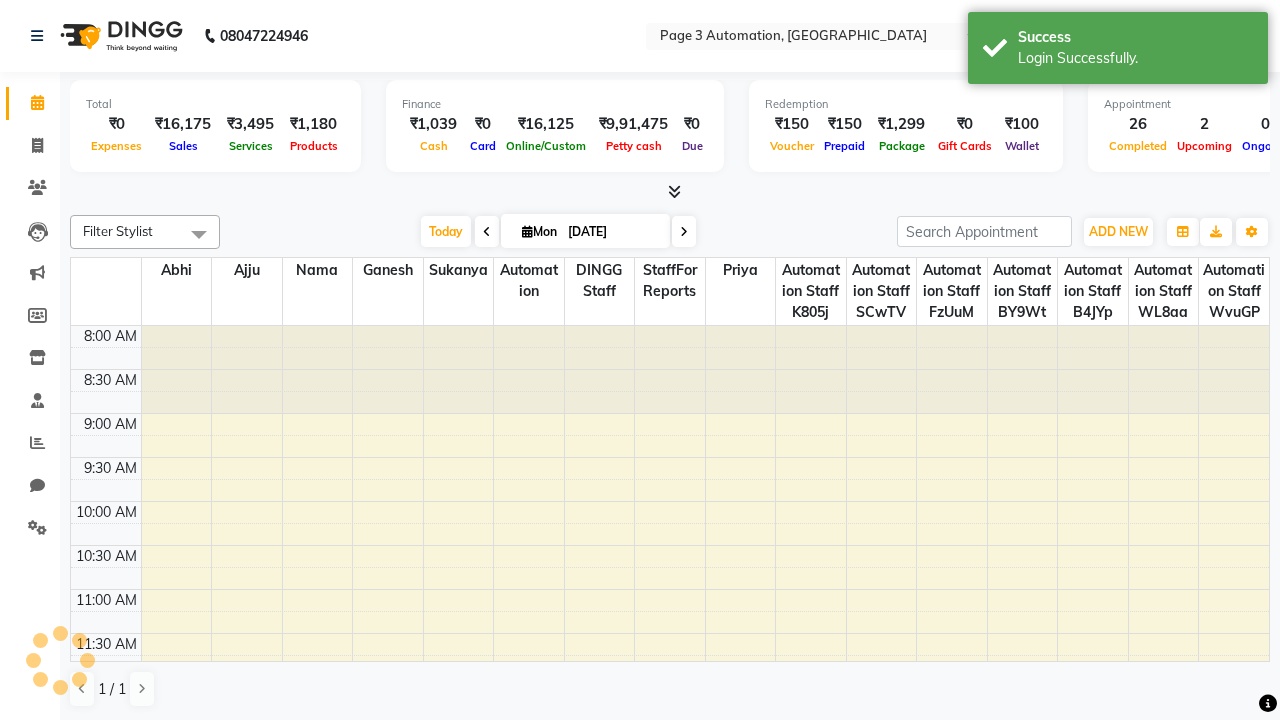 select on "en" 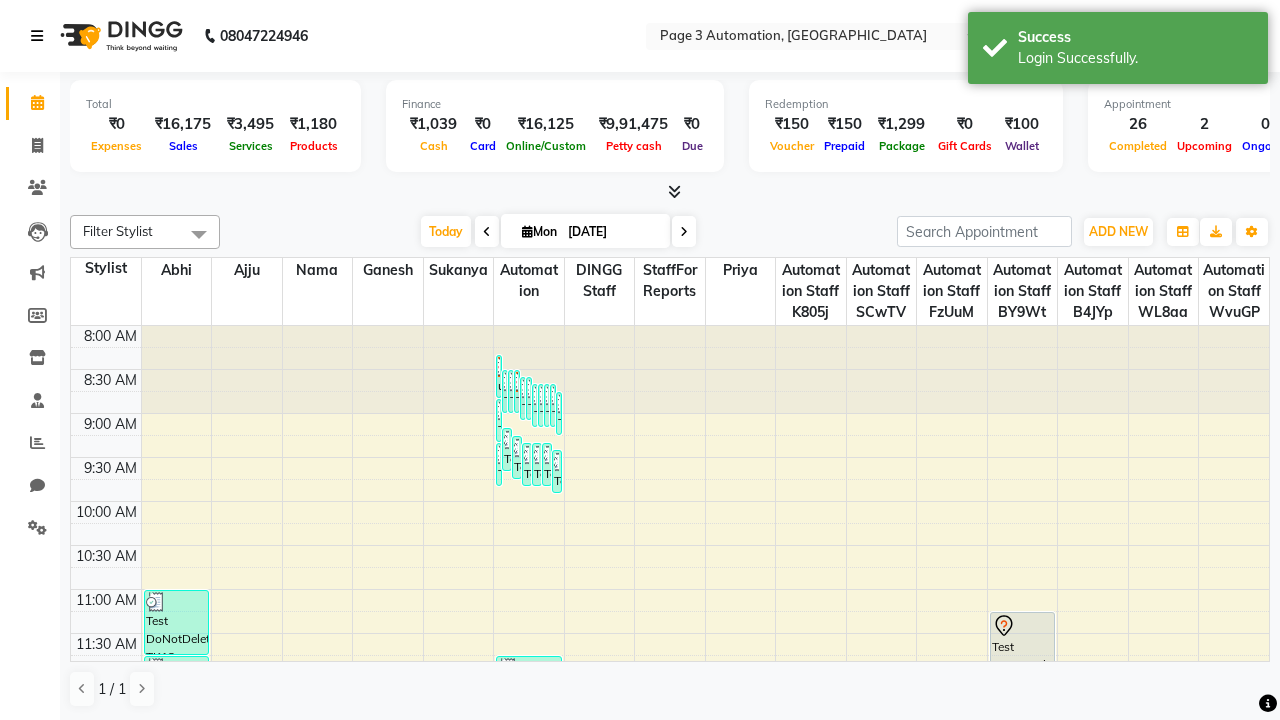 click at bounding box center [37, 36] 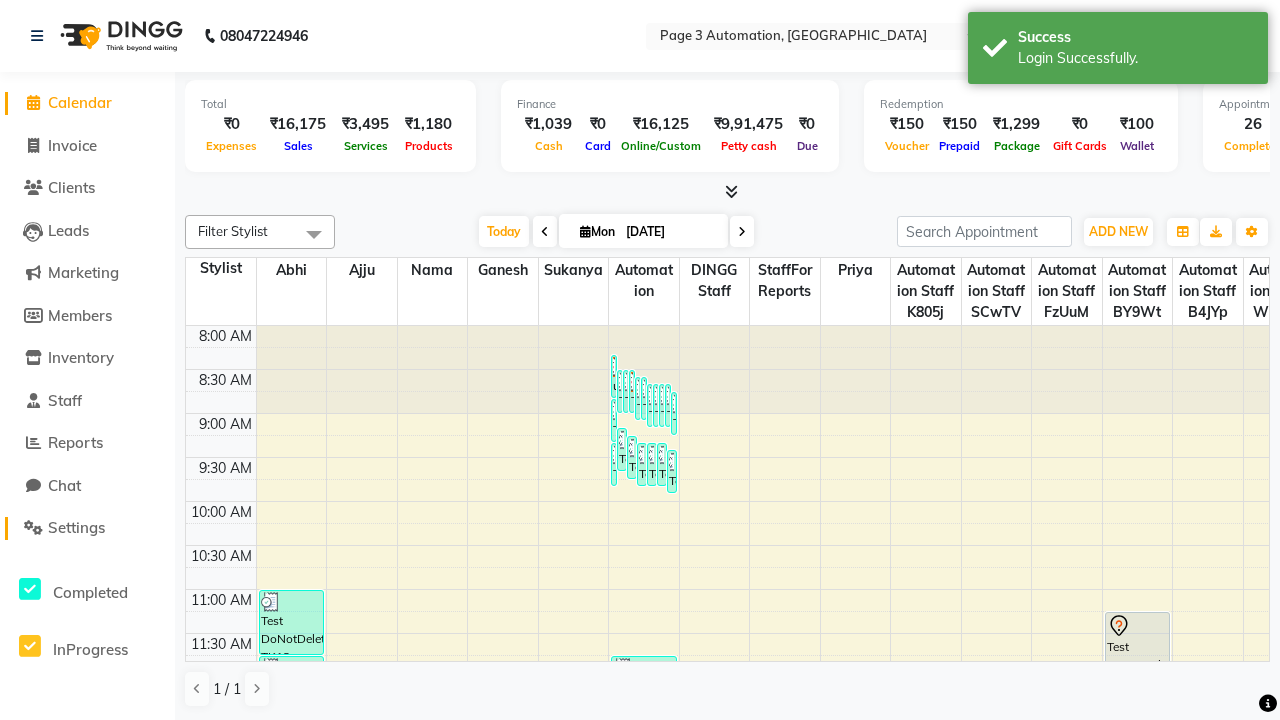 click on "Settings" 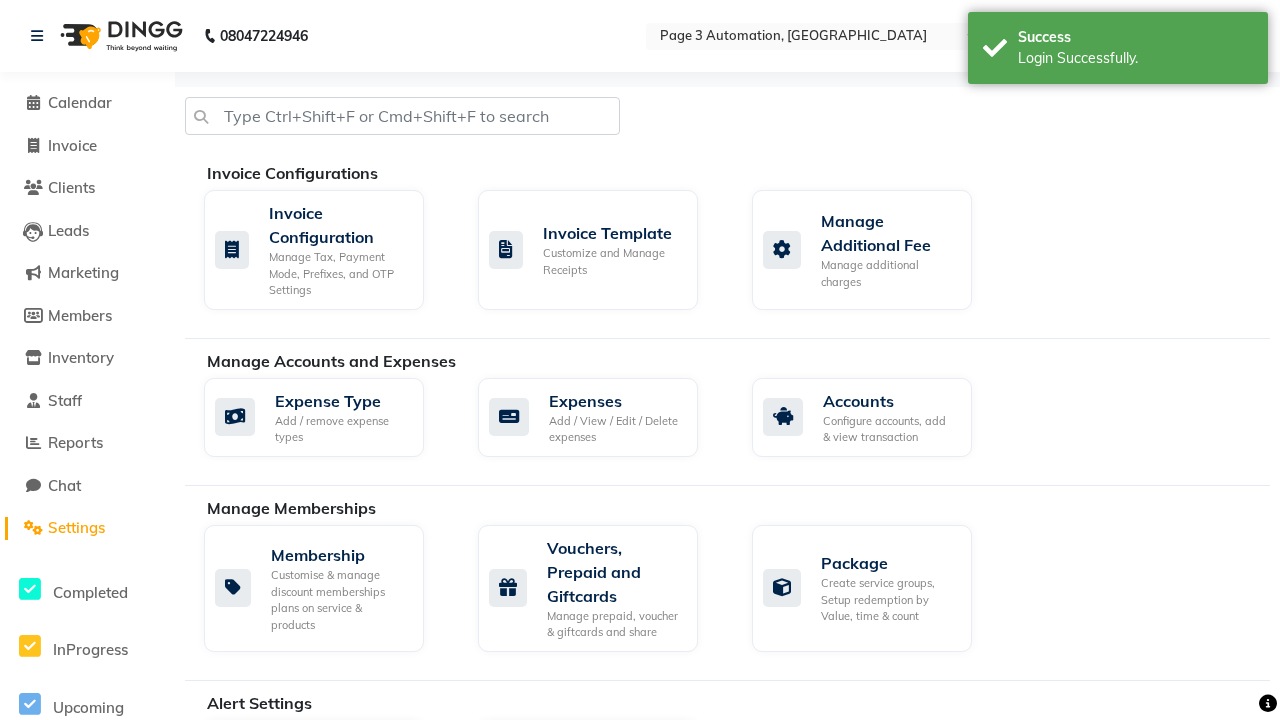 click on "Manage reset opening cash, change password." 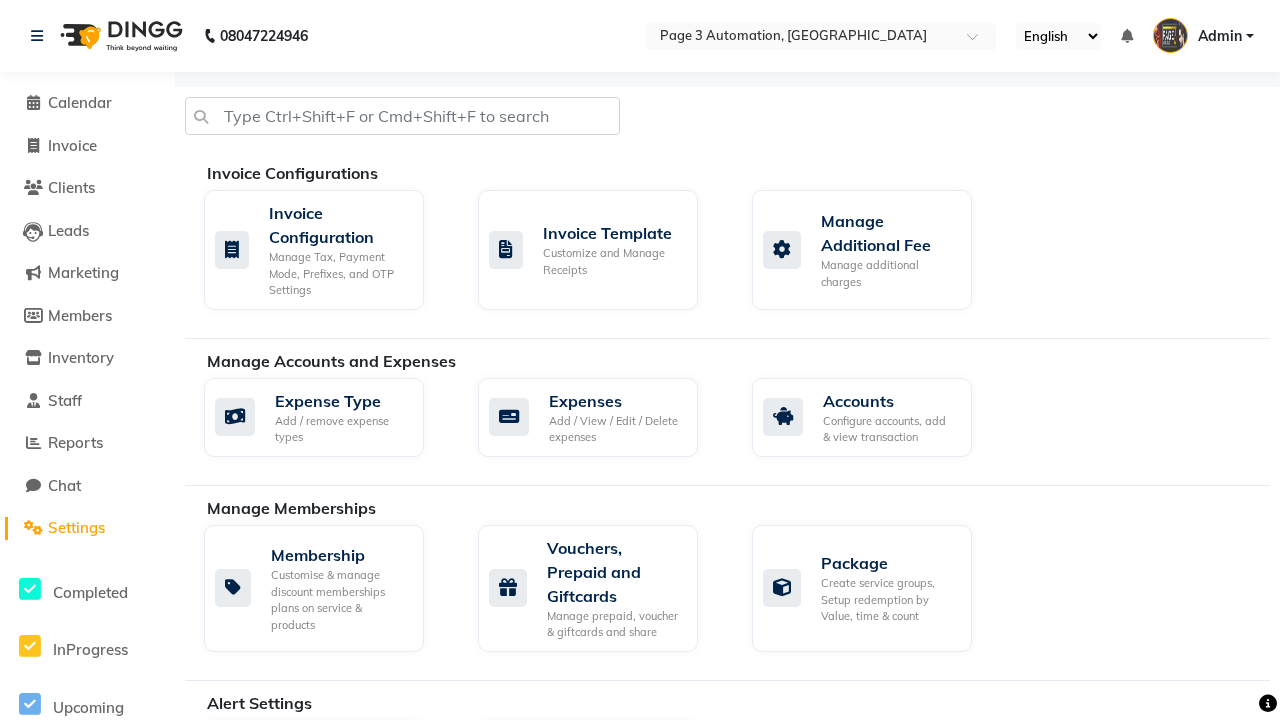 select on "2: 15" 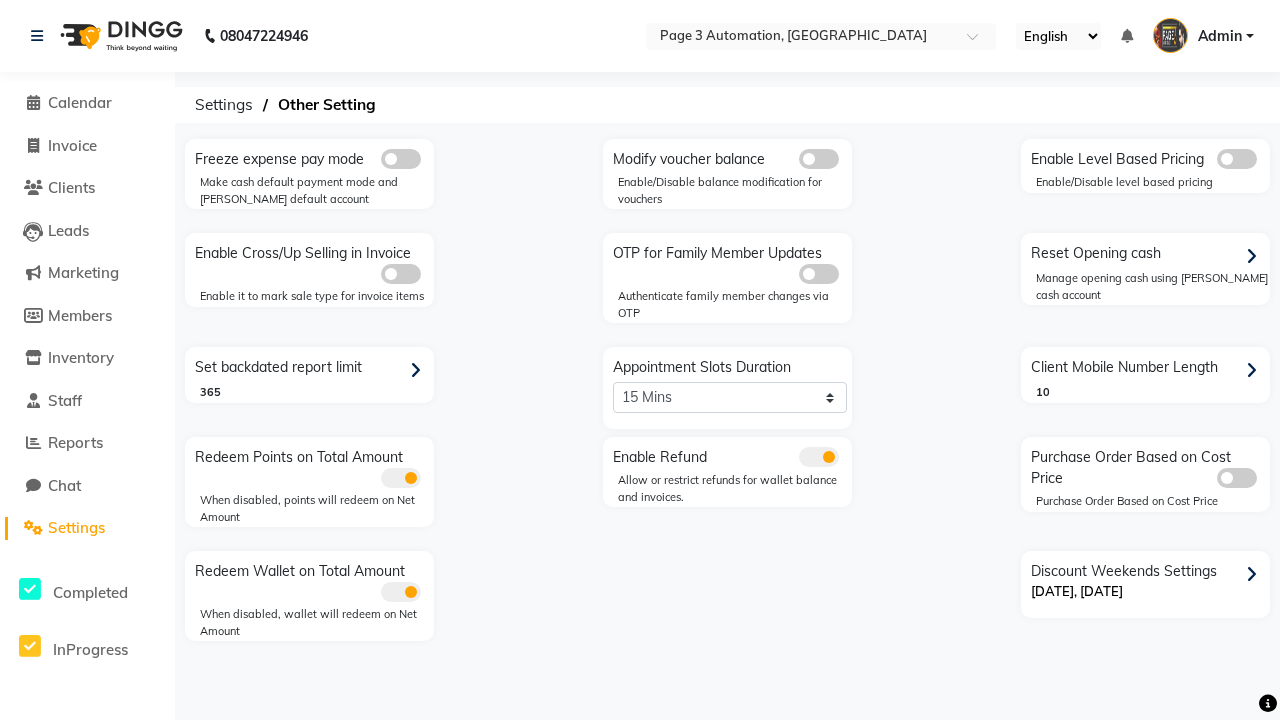 click 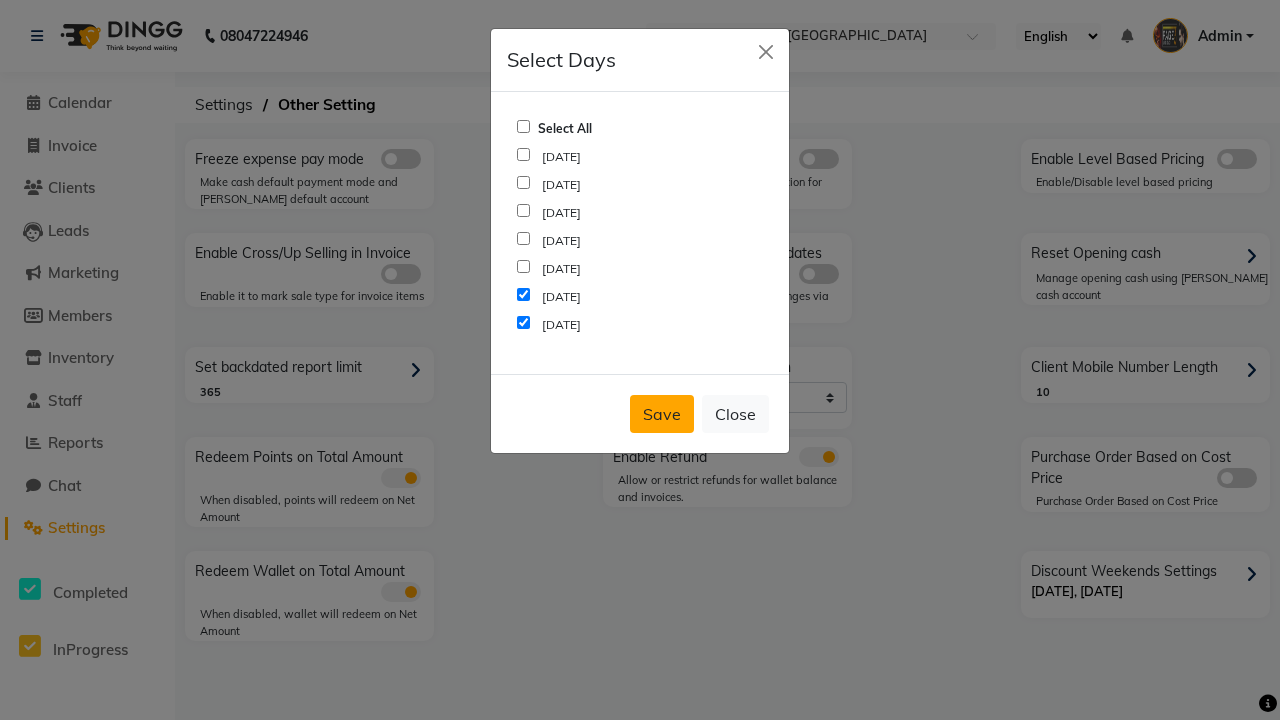 click on "Save" 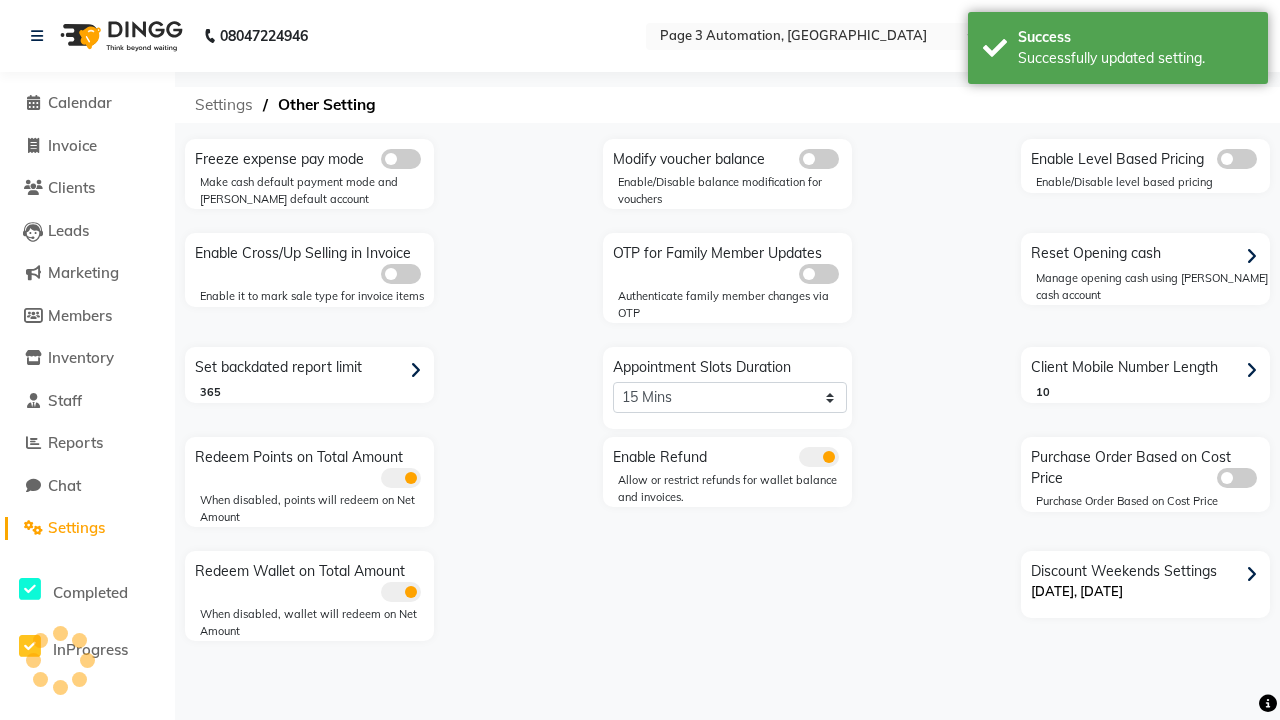 click on "Settings" 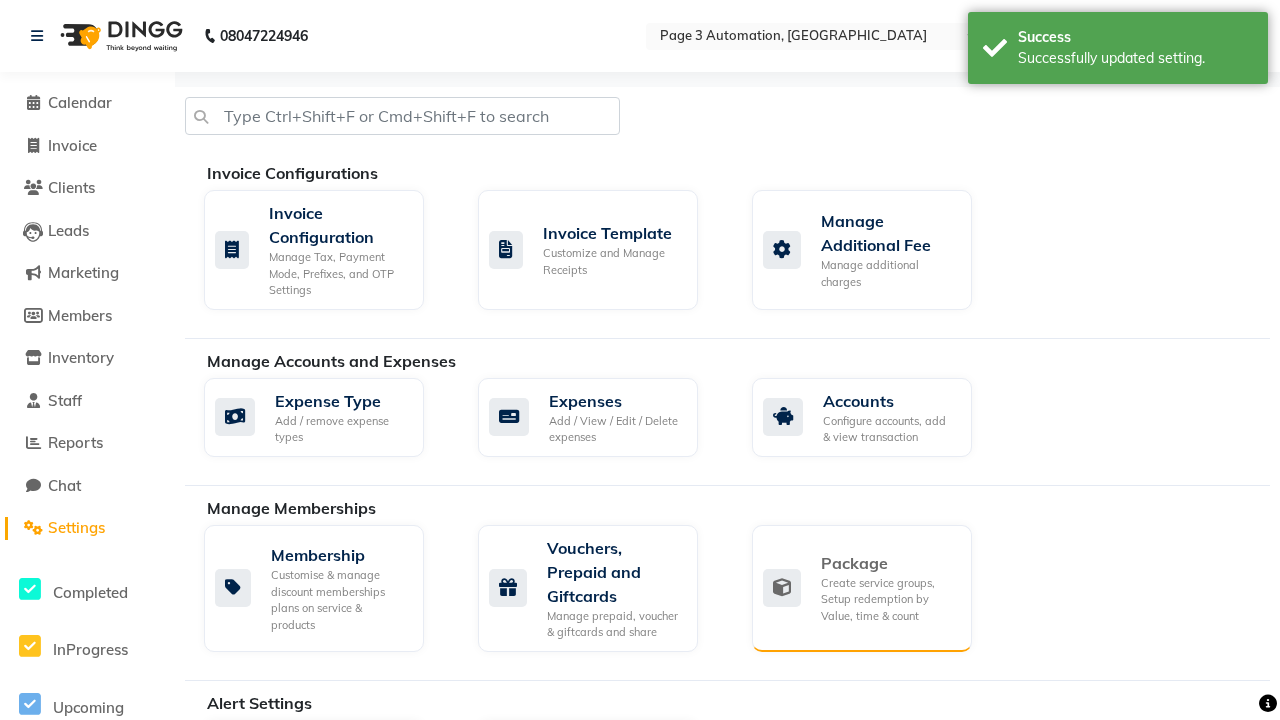 click on "Package" 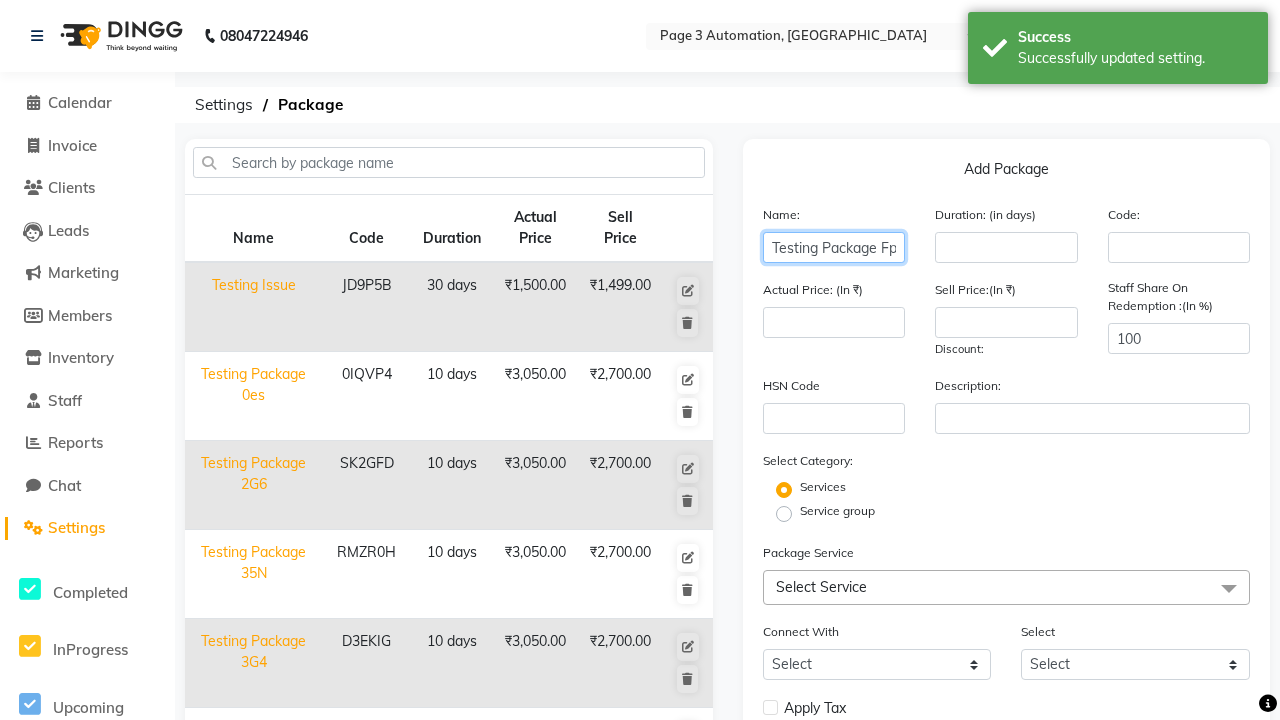 type on "Testing Package FpJ" 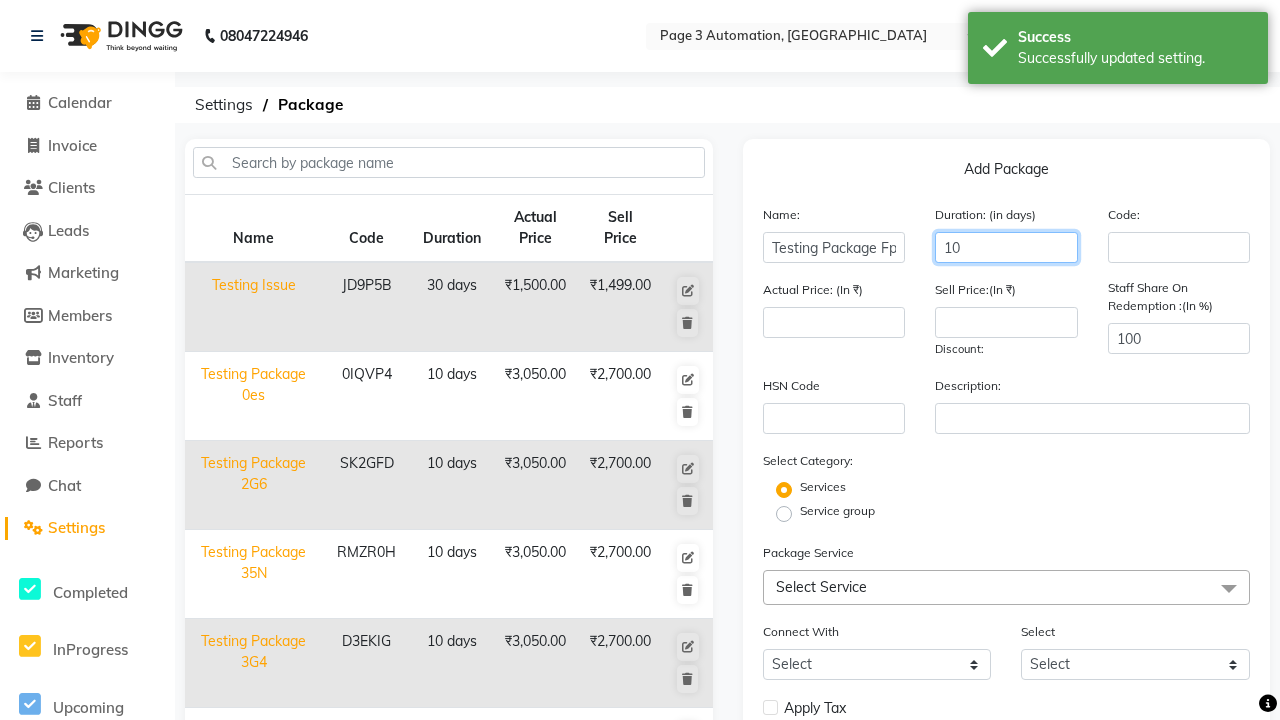 type on "10" 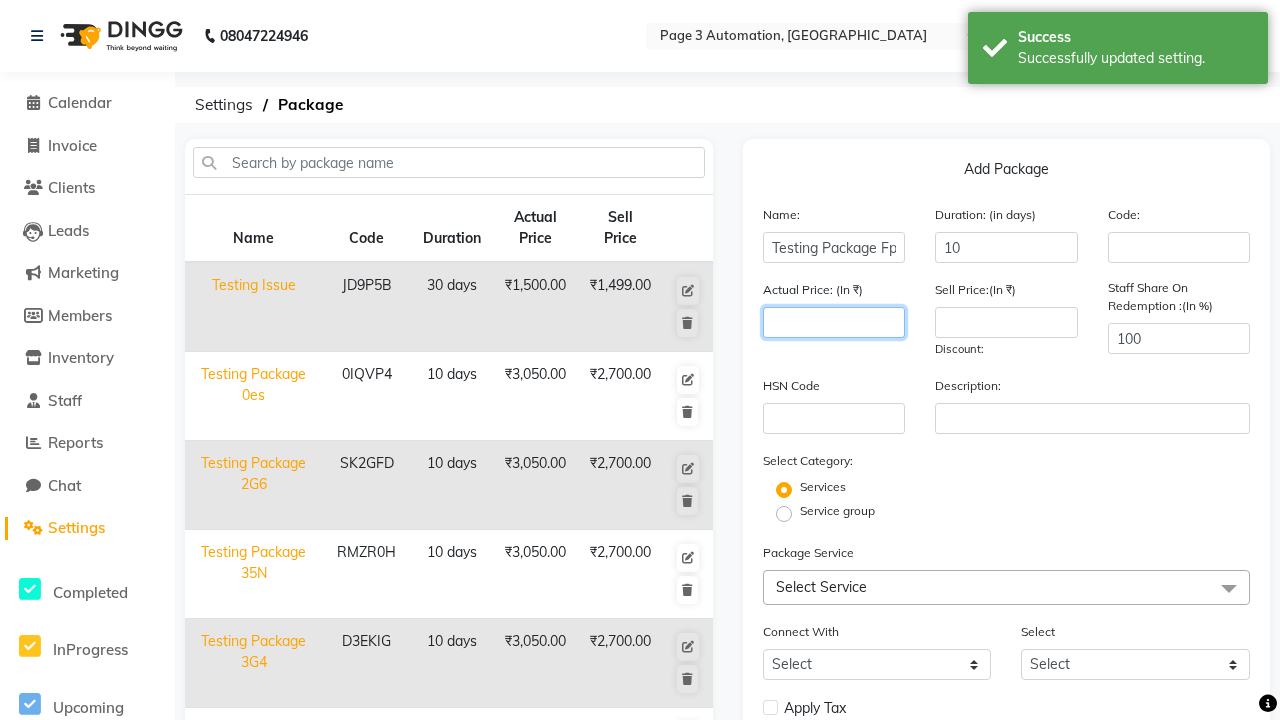 scroll, scrollTop: 0, scrollLeft: 0, axis: both 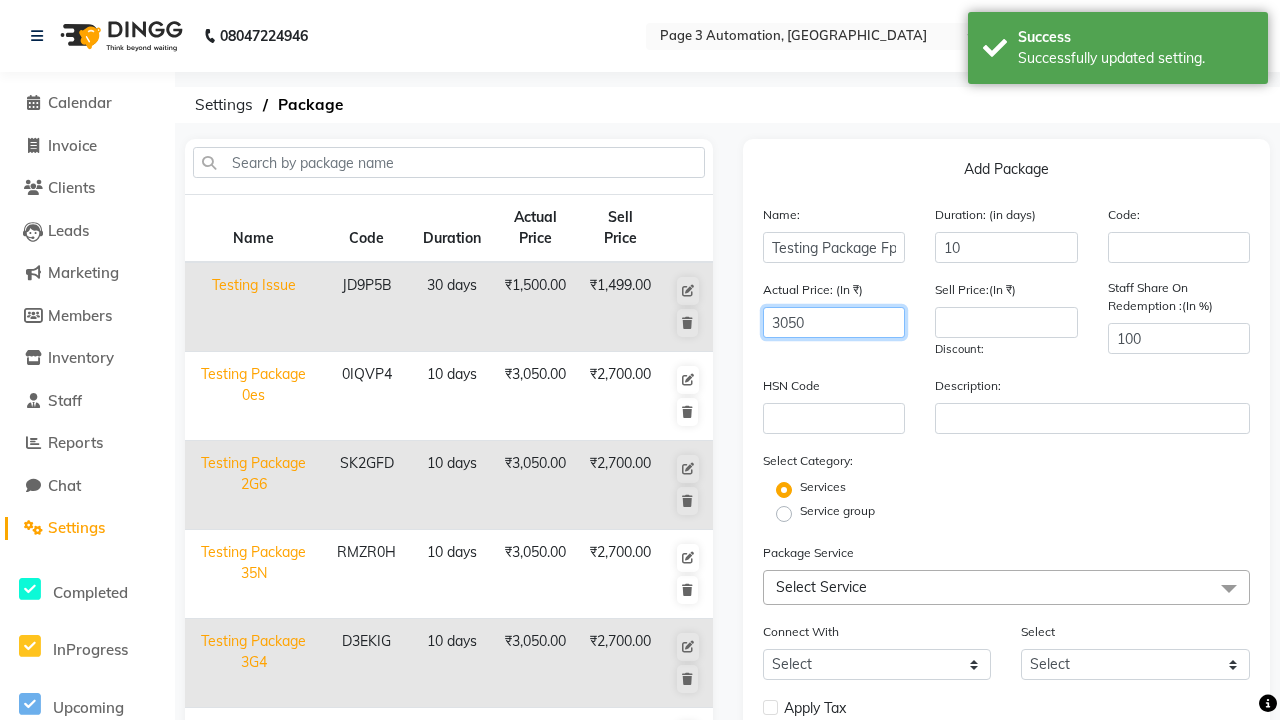 type on "3050" 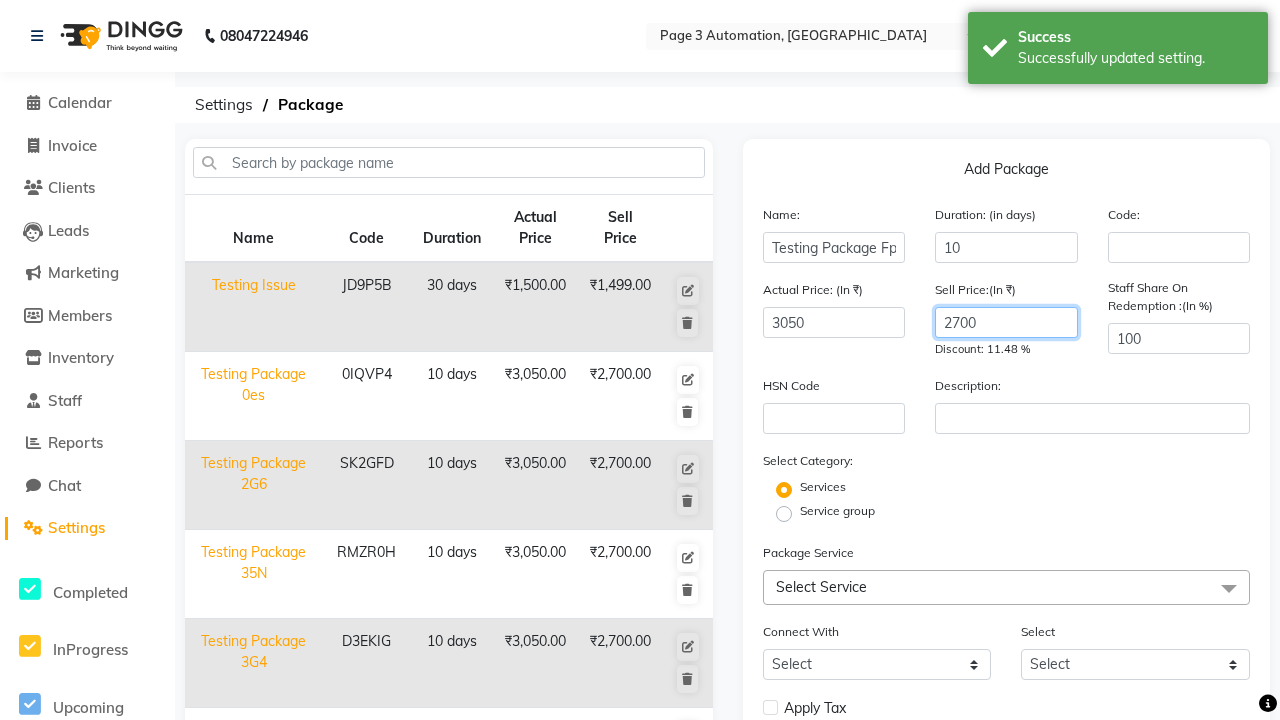 type on "2700" 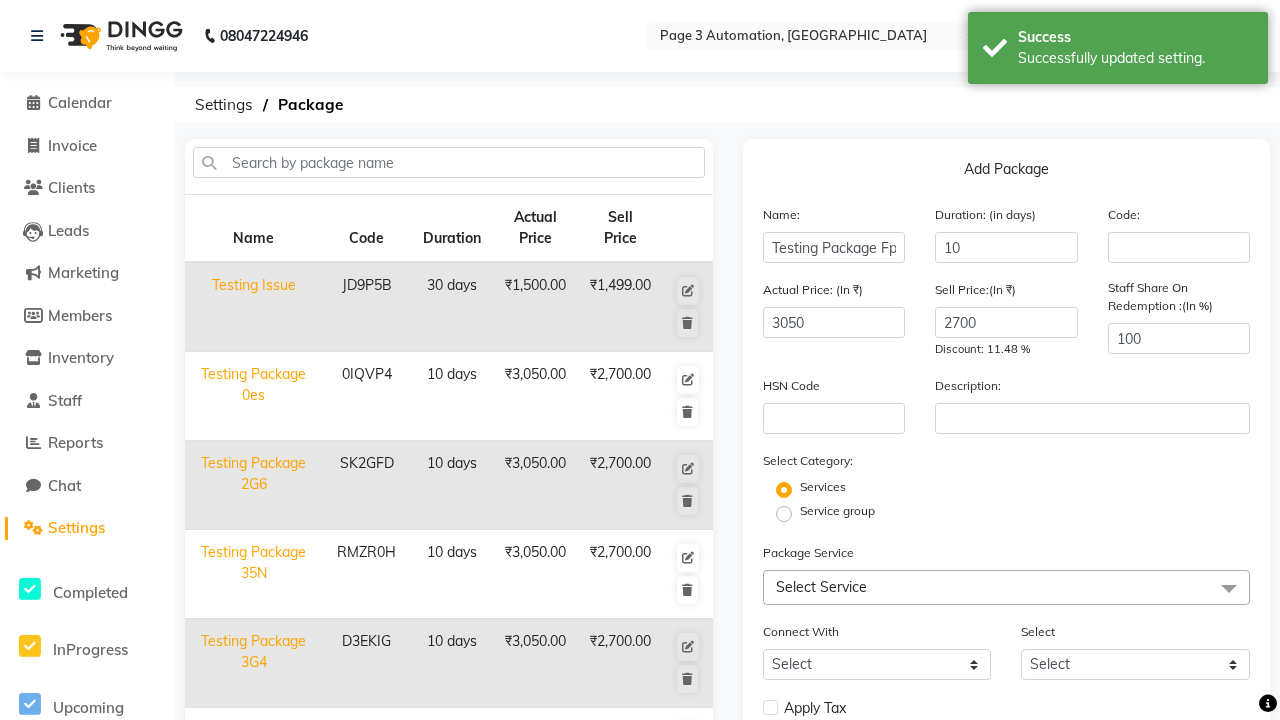 click on "Service group" 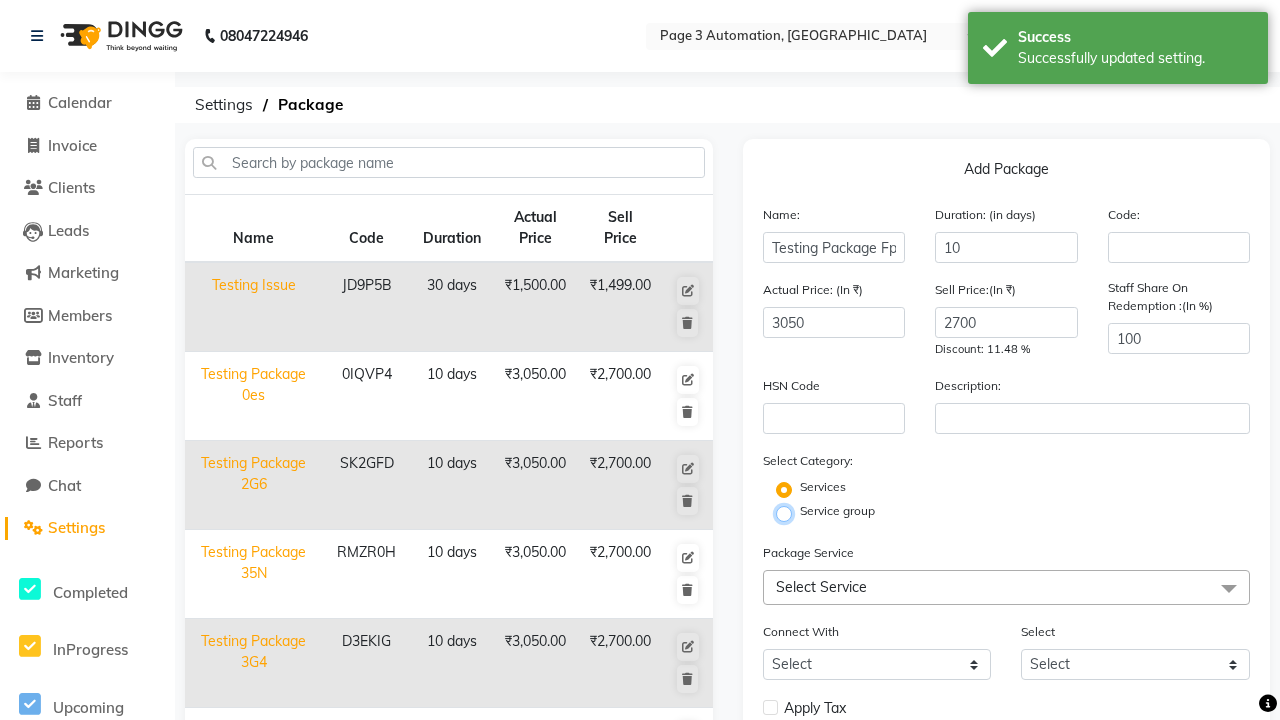 click on "Service group" at bounding box center [790, 512] 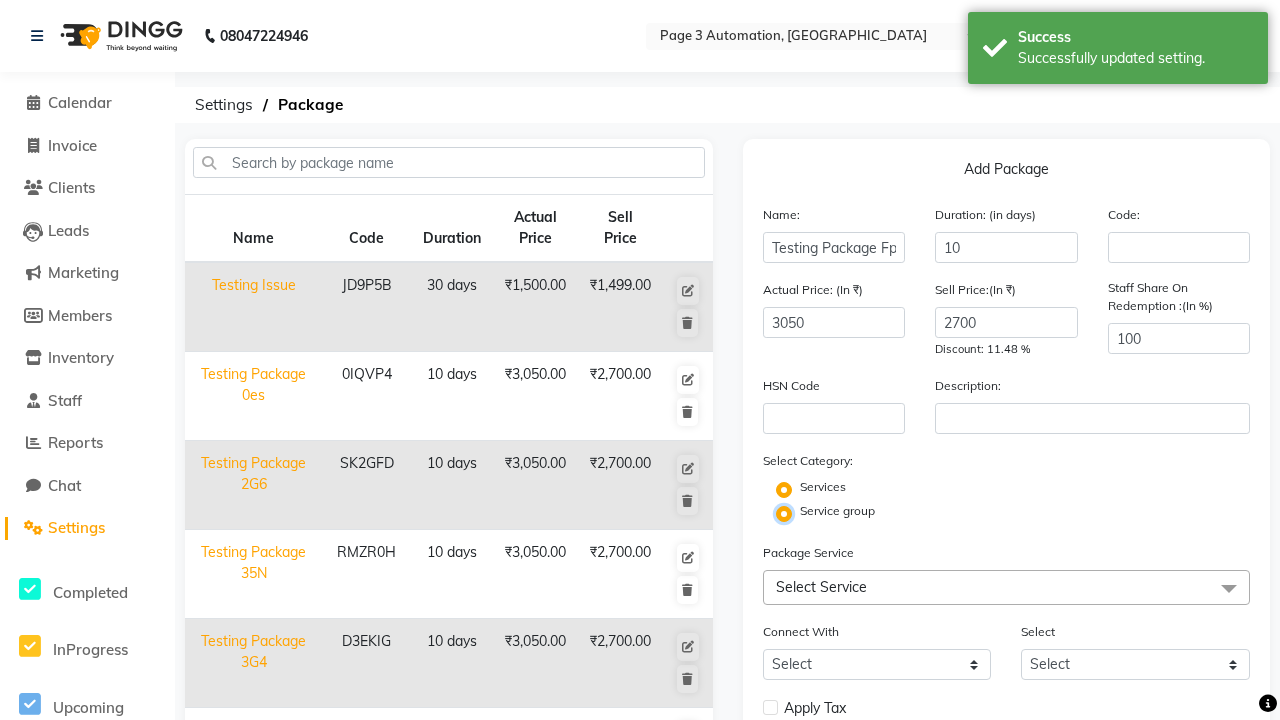radio on "false" 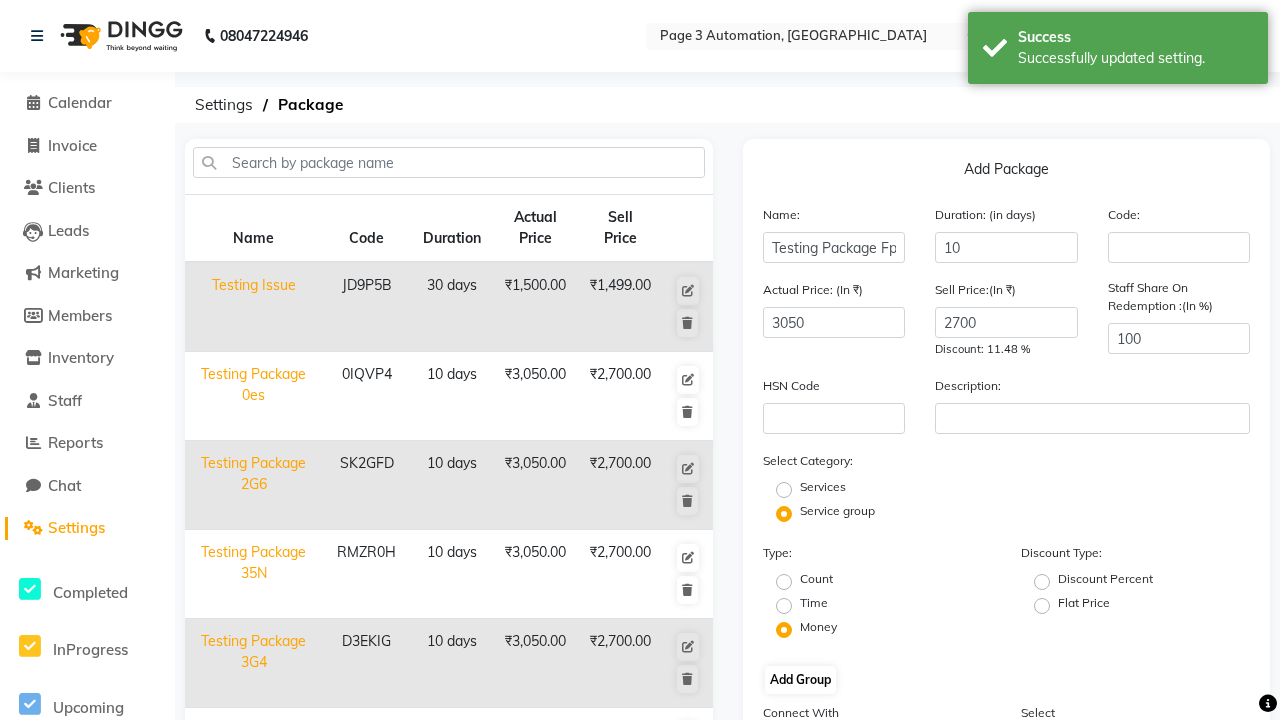 click on "Flat Price" 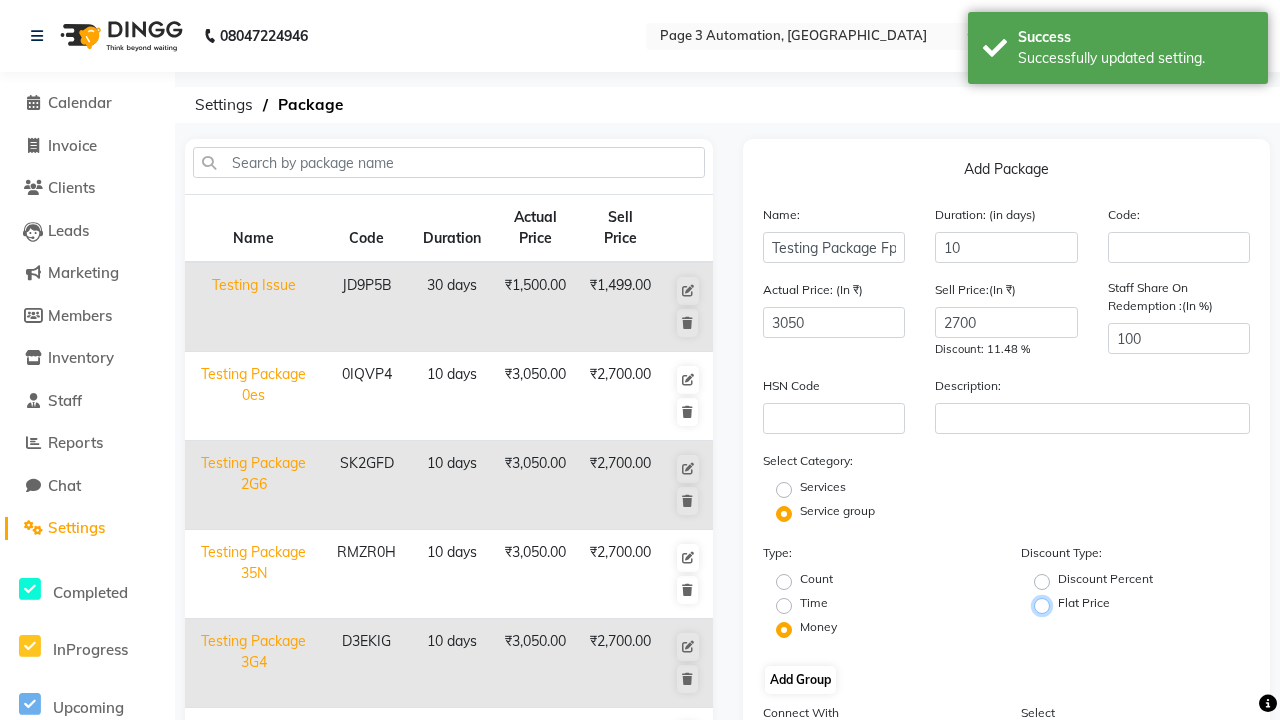 click on "Flat Price" at bounding box center (1048, 604) 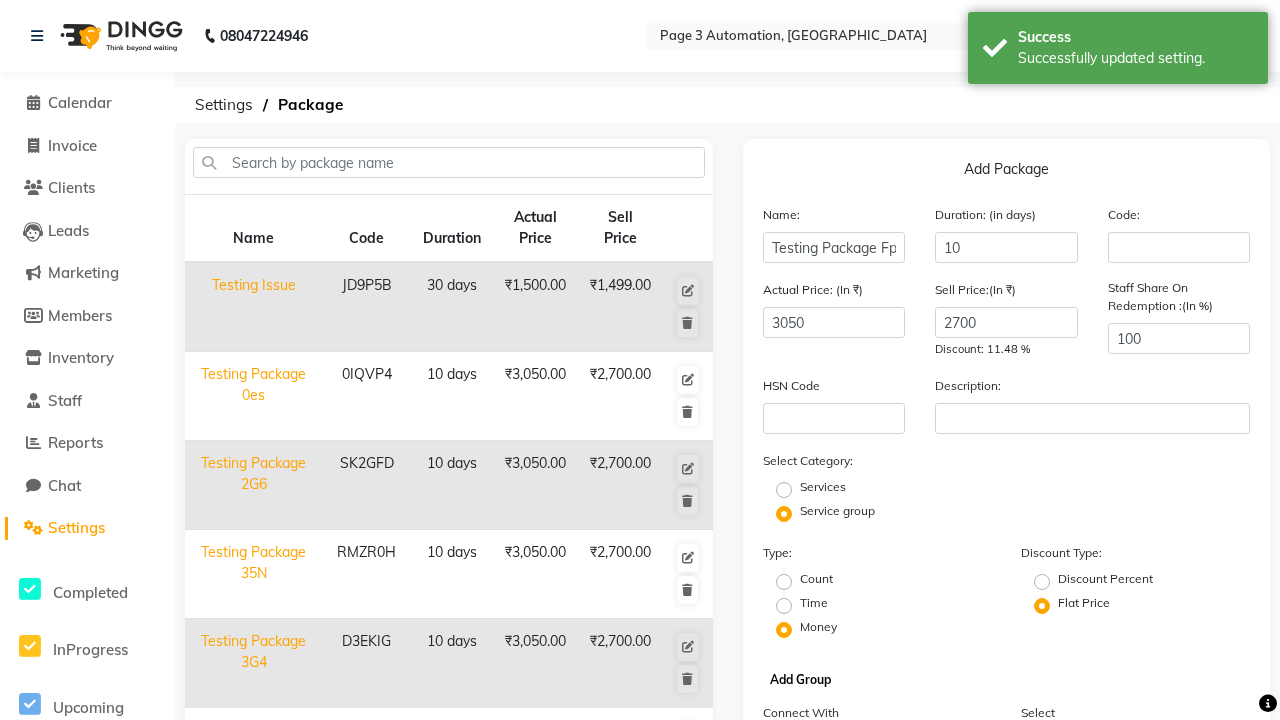 click on "Add Group" 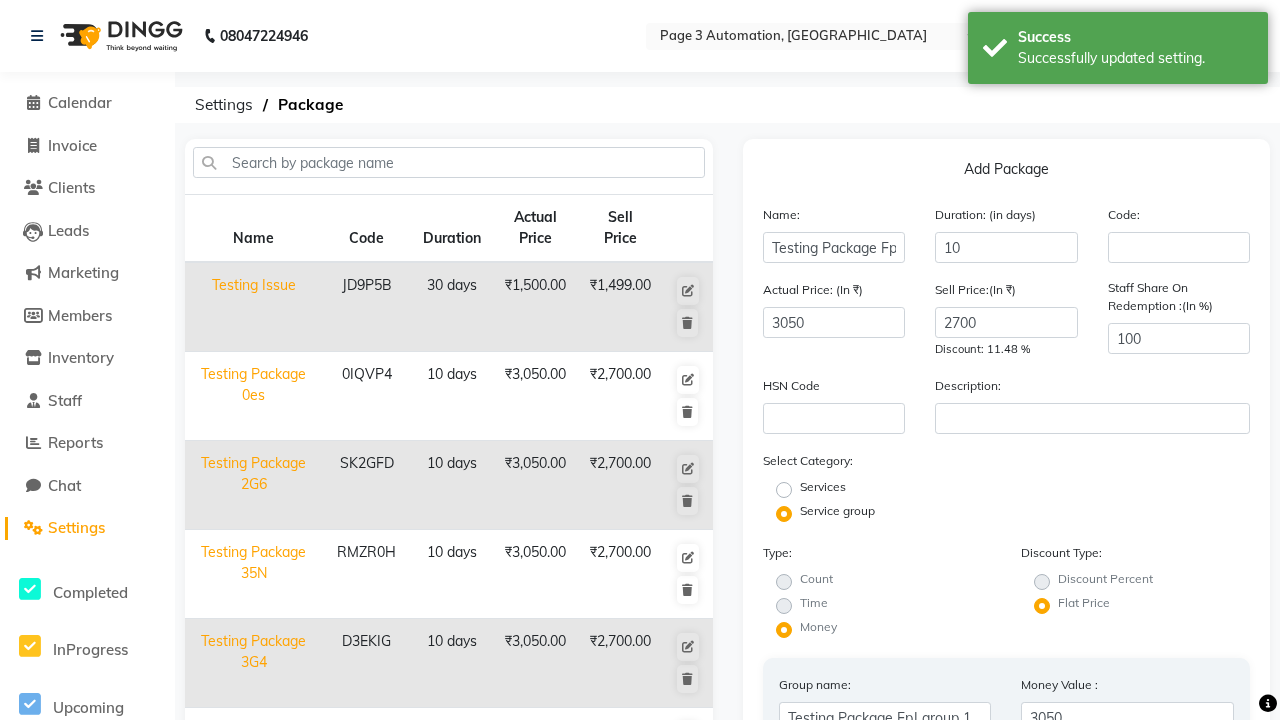 type on "025" 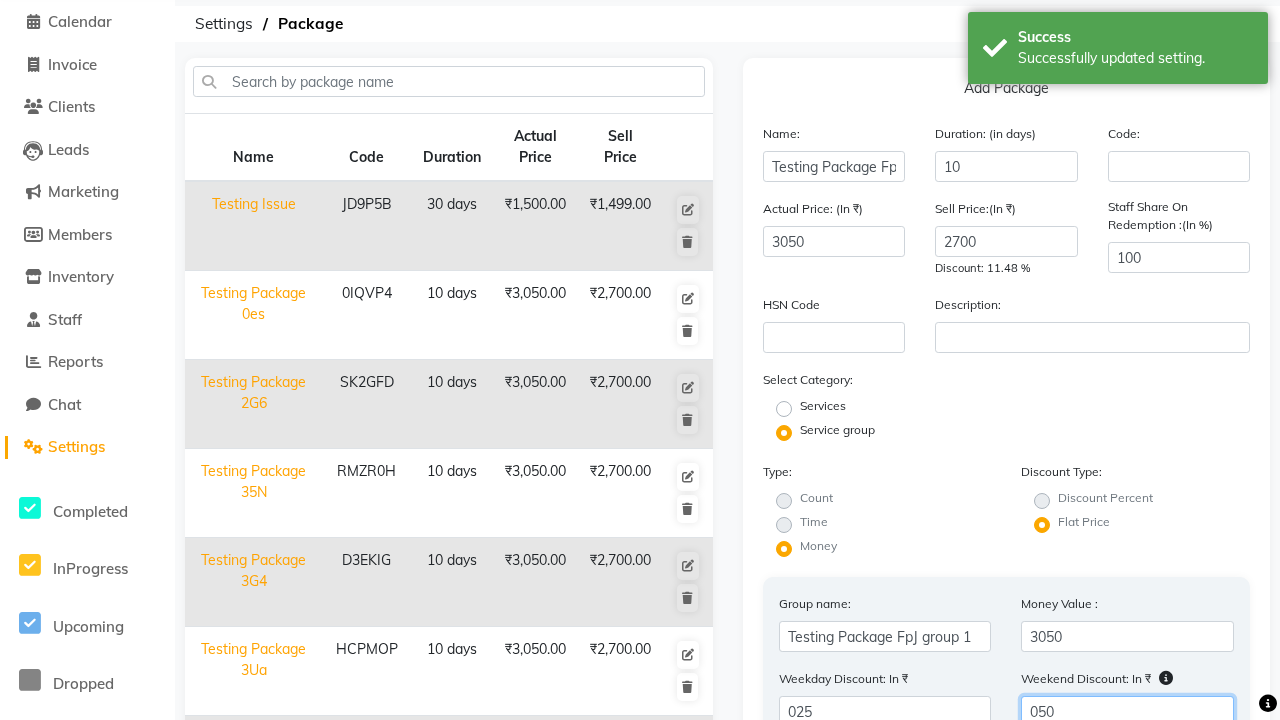 scroll, scrollTop: 82, scrollLeft: 0, axis: vertical 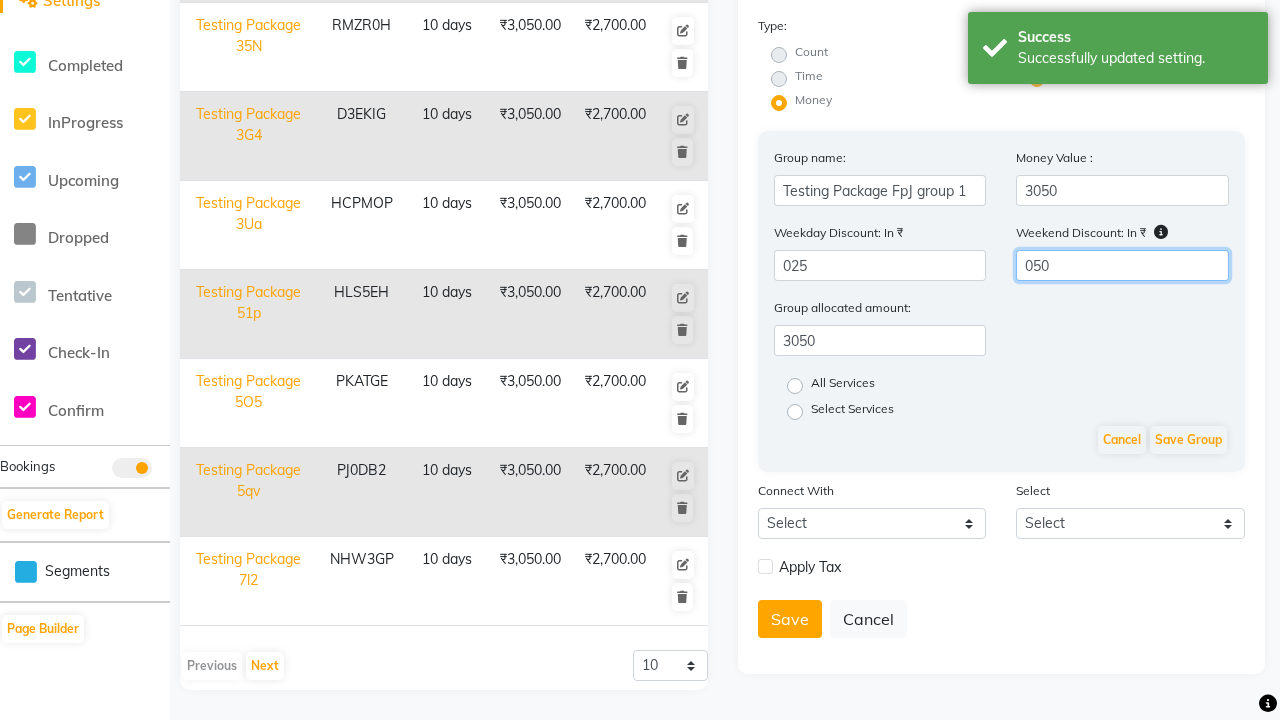 type on "050" 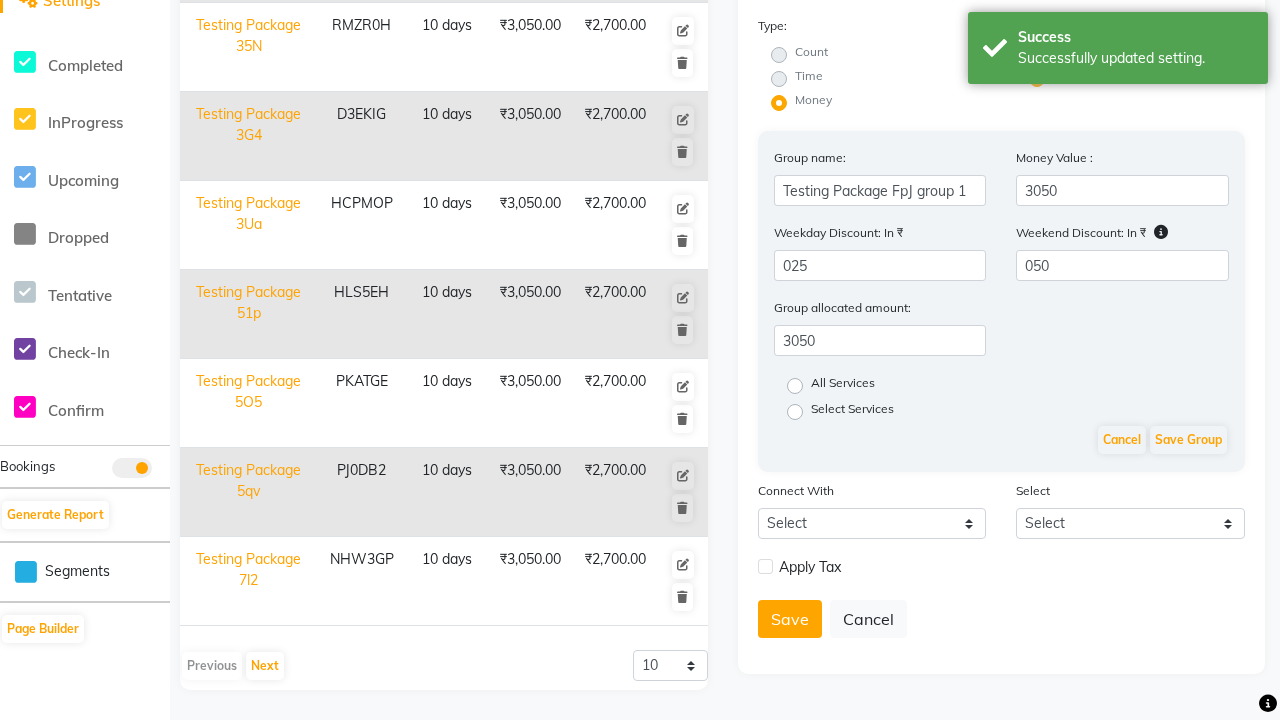 click on "All Services" 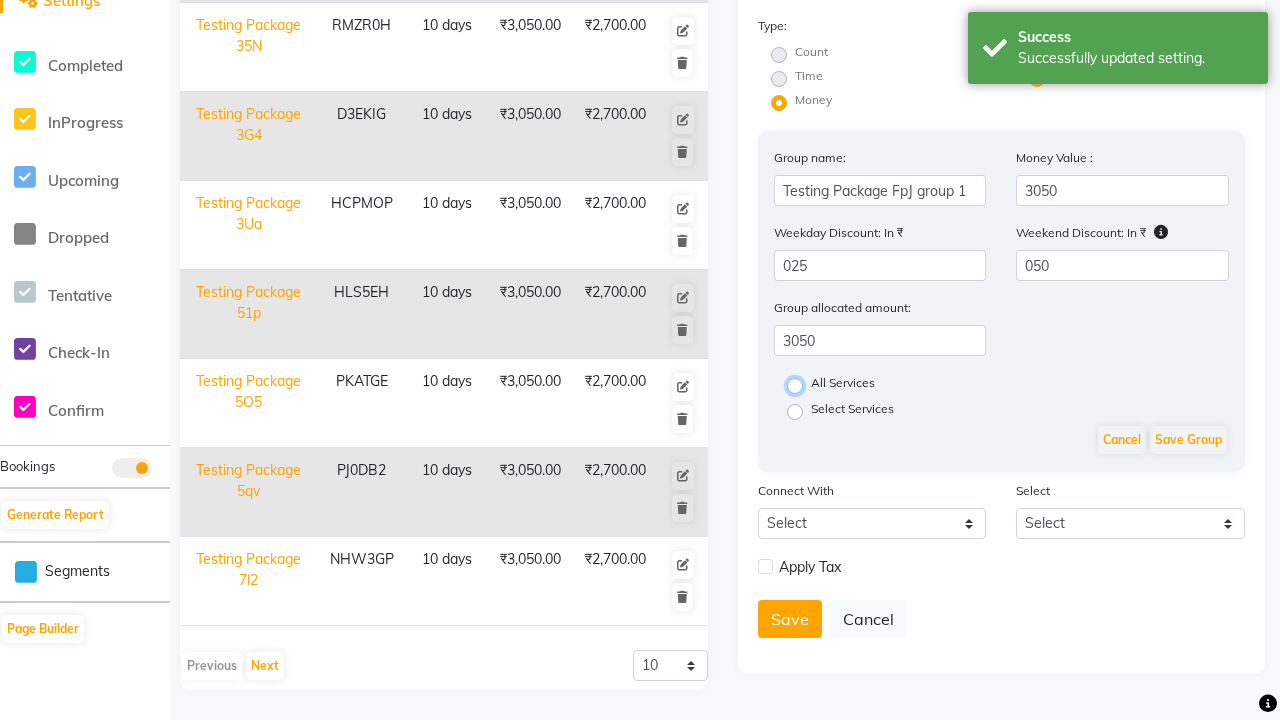 click on "All Services" at bounding box center [801, 384] 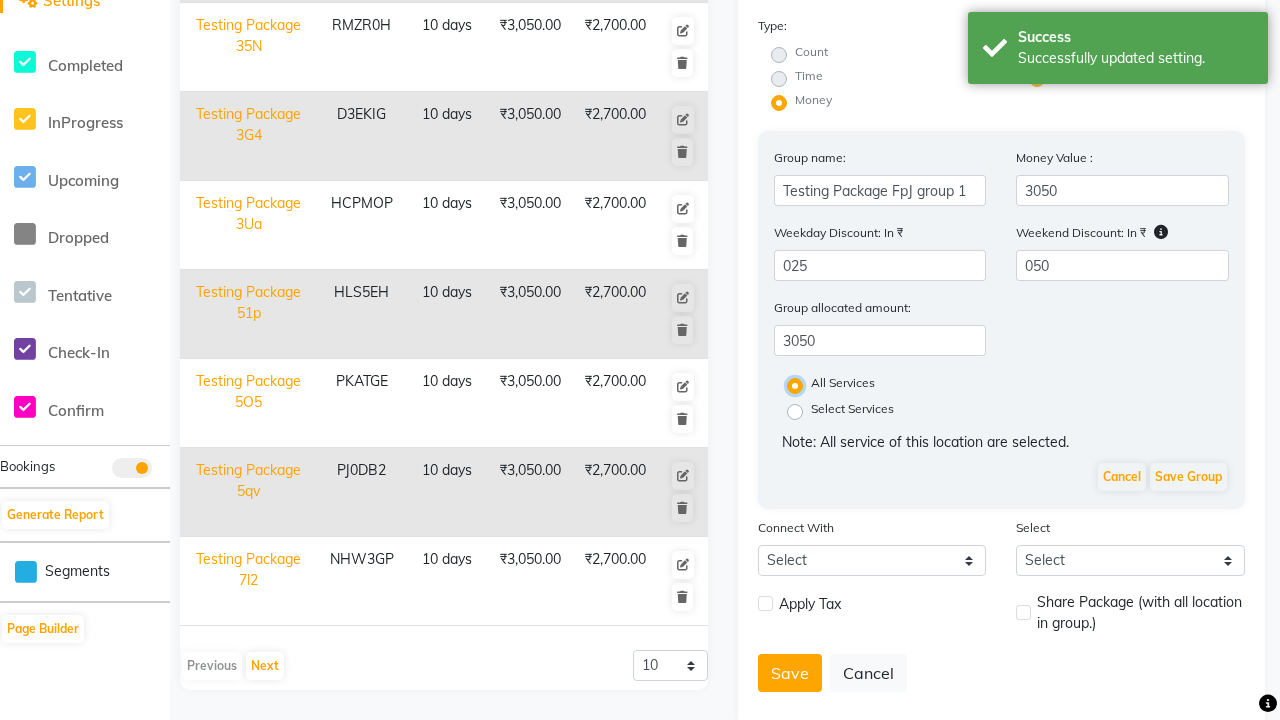 scroll, scrollTop: 519, scrollLeft: 0, axis: vertical 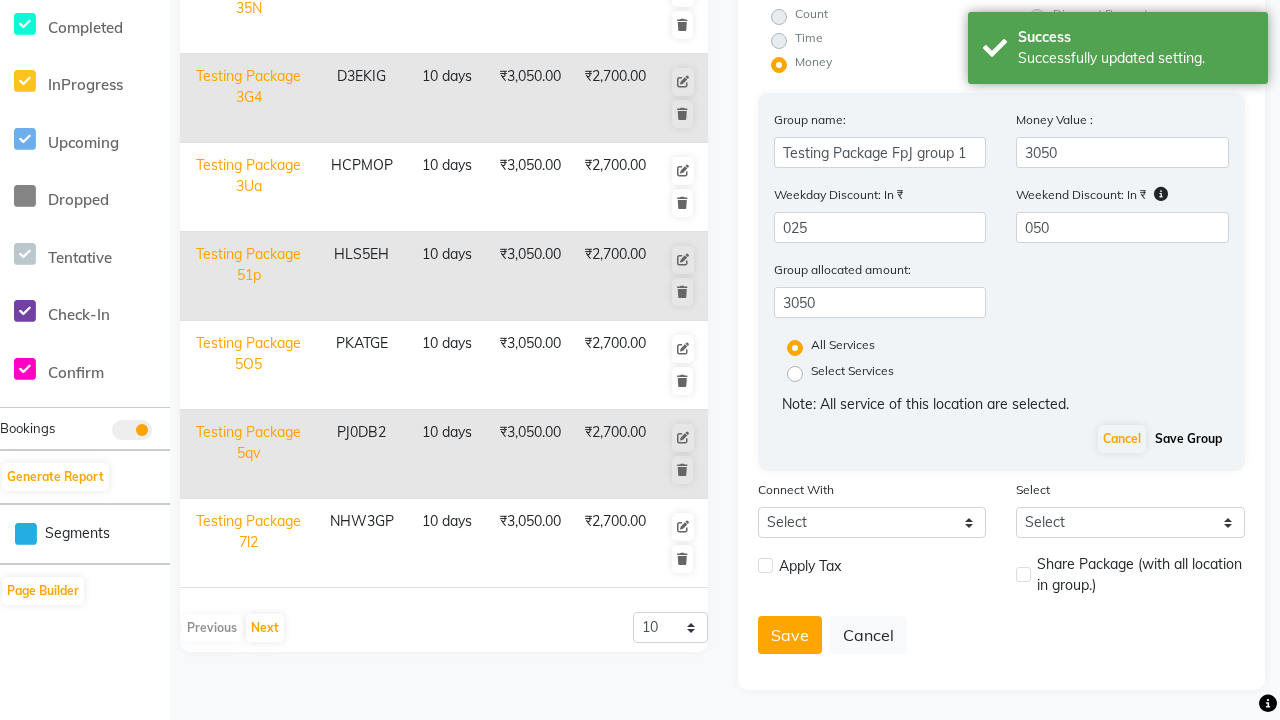 click on "Save Group" 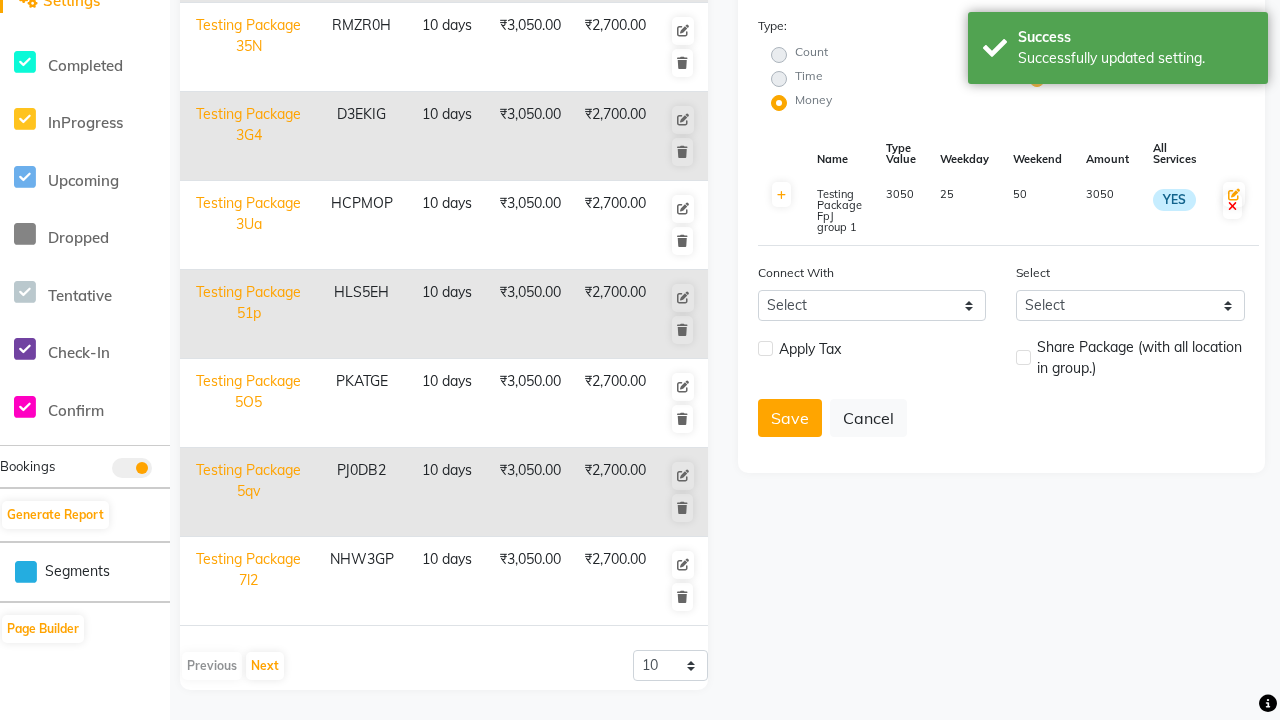 scroll, scrollTop: 519, scrollLeft: 0, axis: vertical 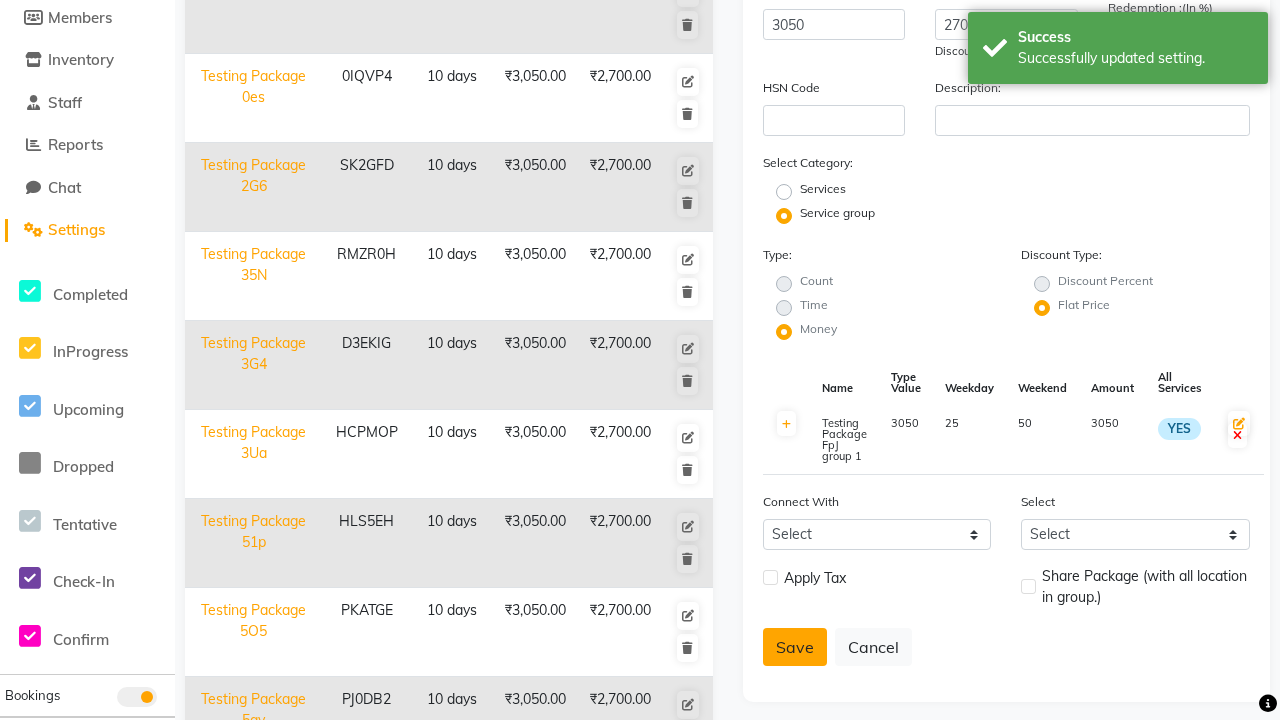 click on "Save" 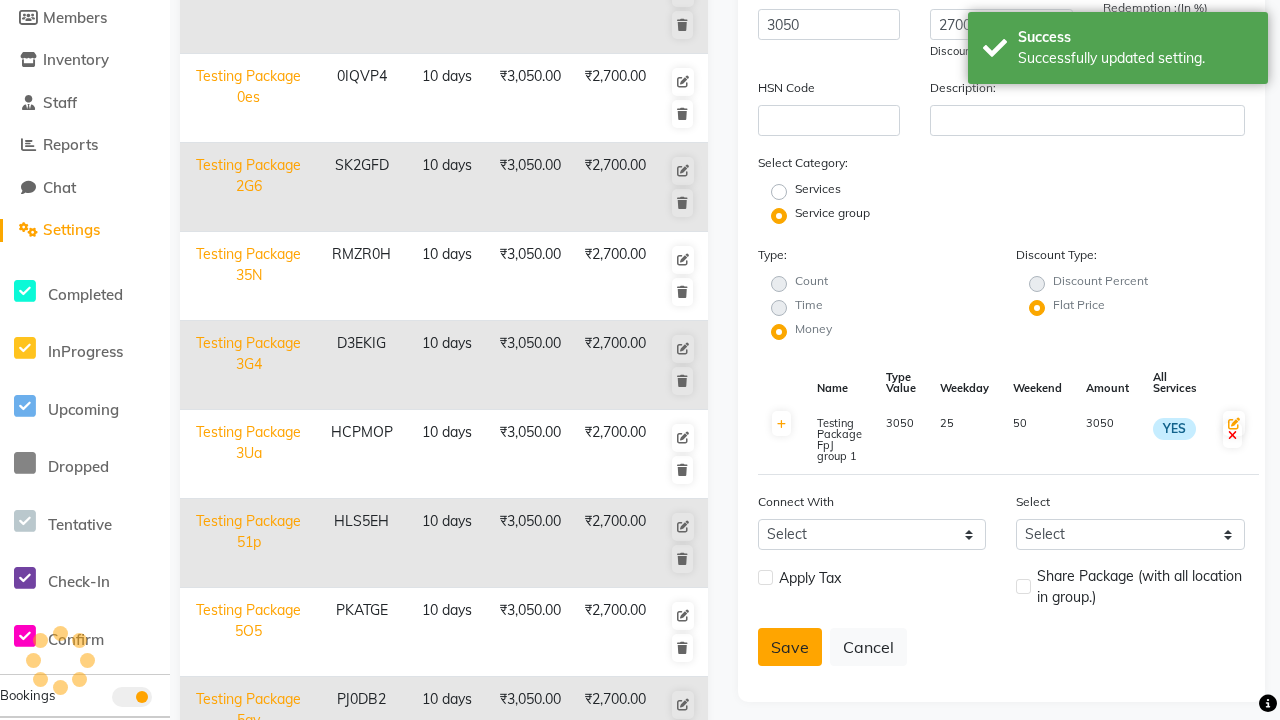type 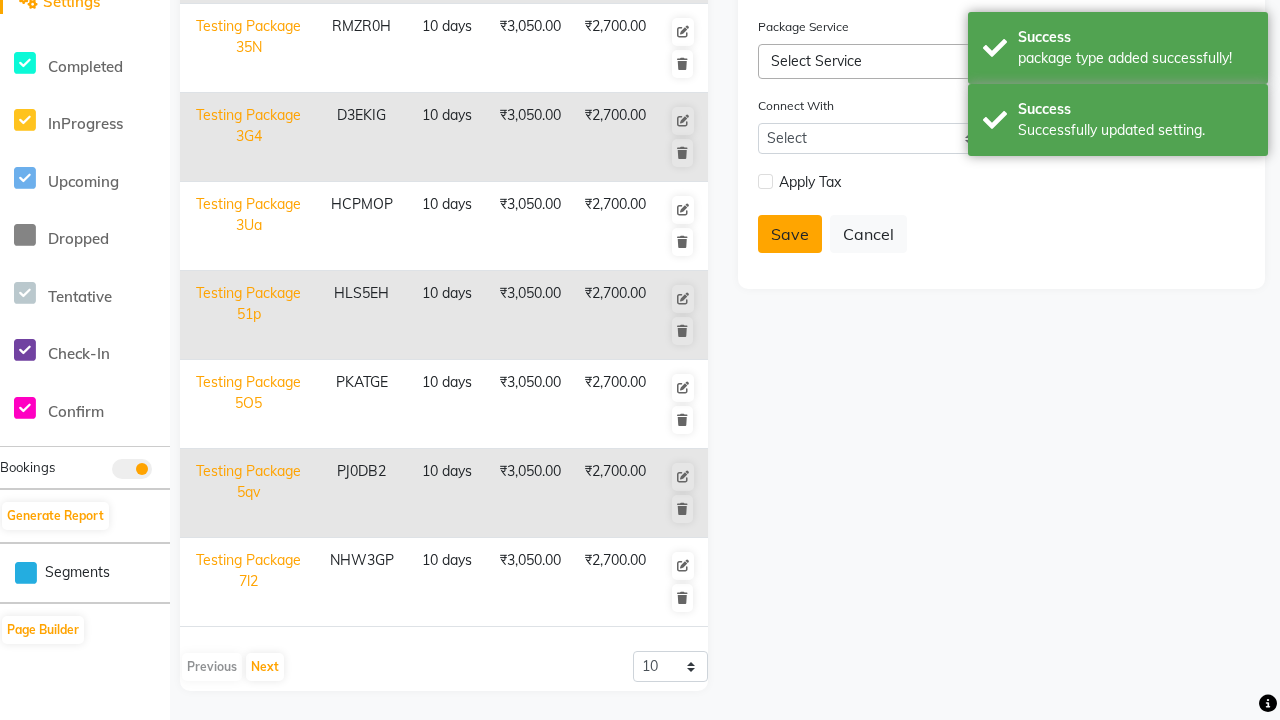 scroll, scrollTop: 527, scrollLeft: 0, axis: vertical 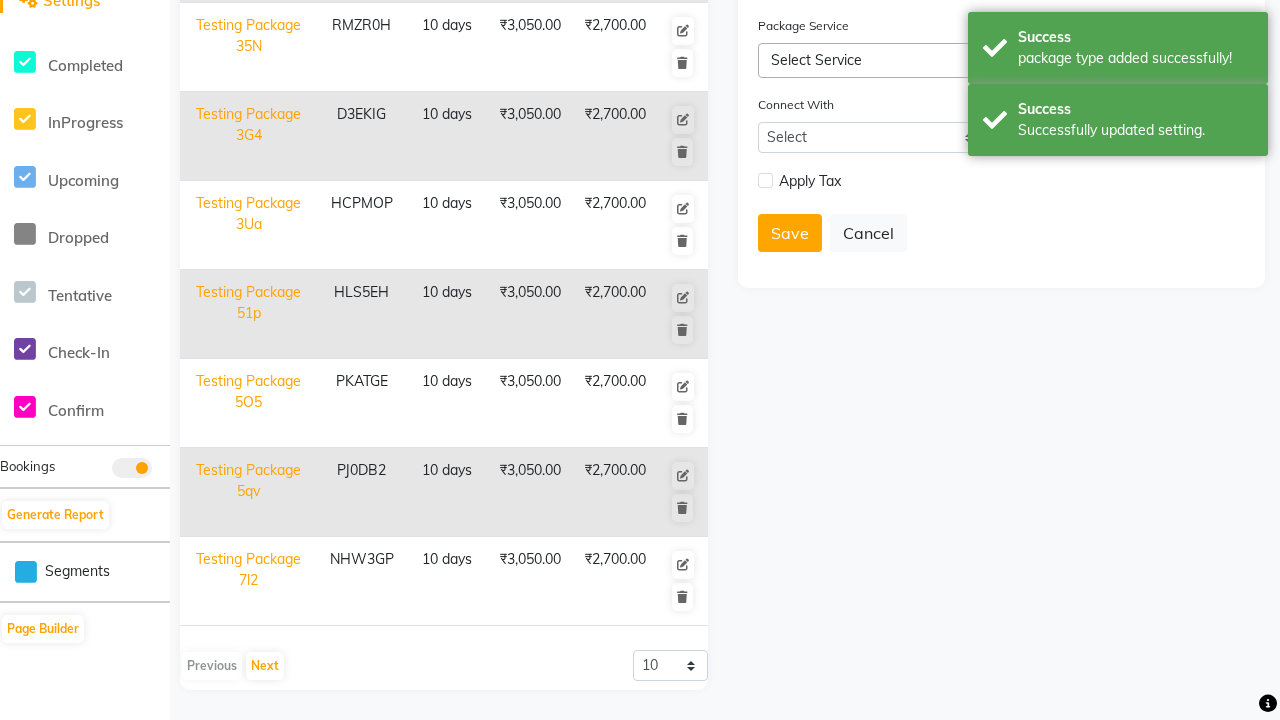 click on "Success   Successfully updated setting." at bounding box center [1118, 120] 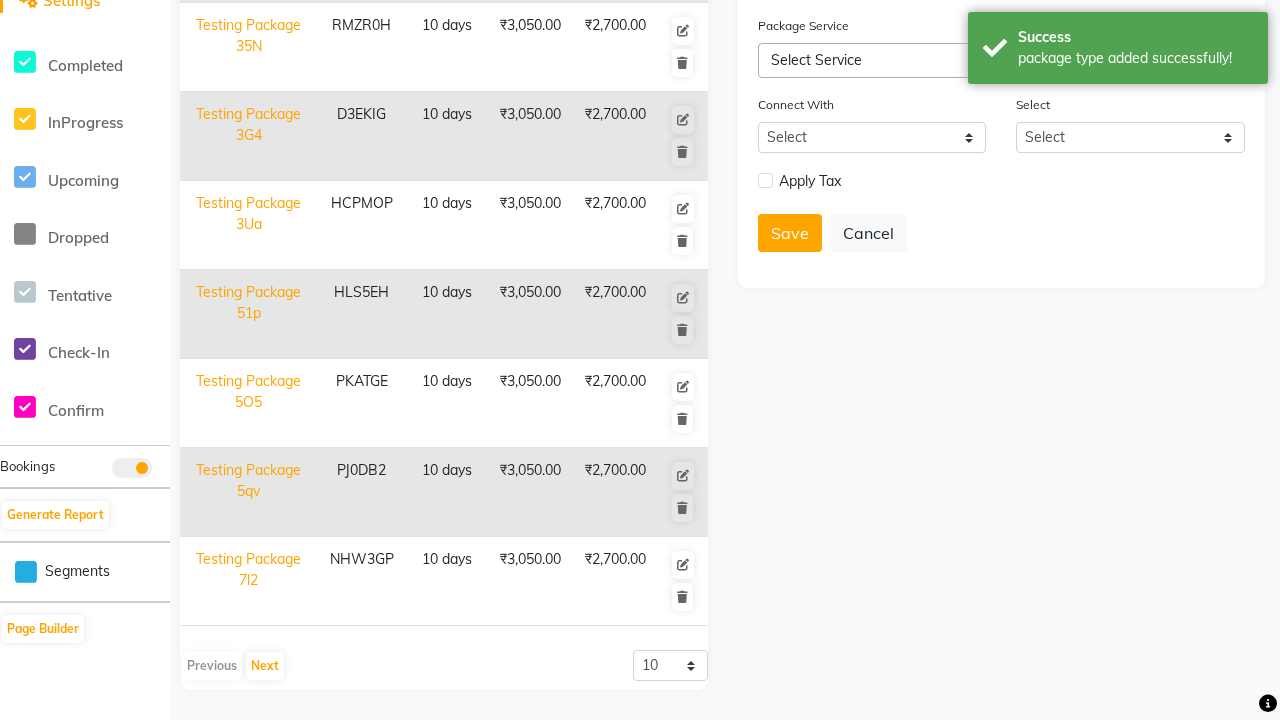 click at bounding box center (32, -491) 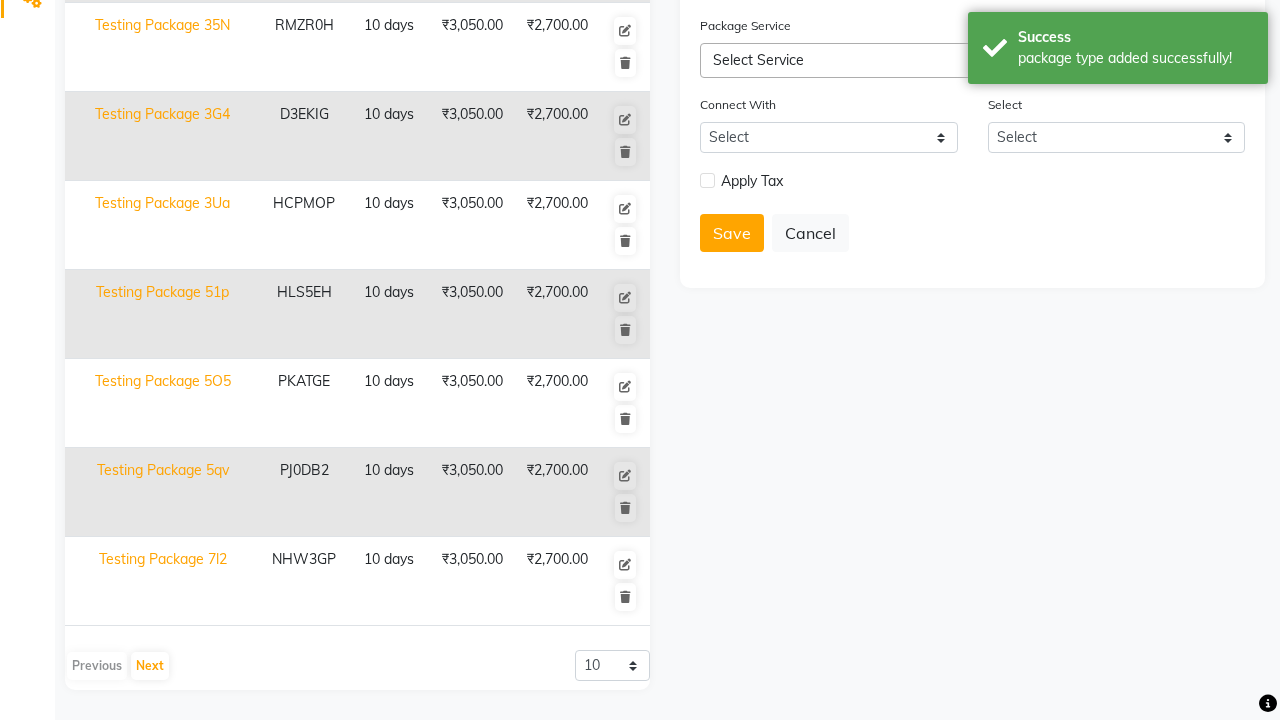 scroll, scrollTop: 0, scrollLeft: 0, axis: both 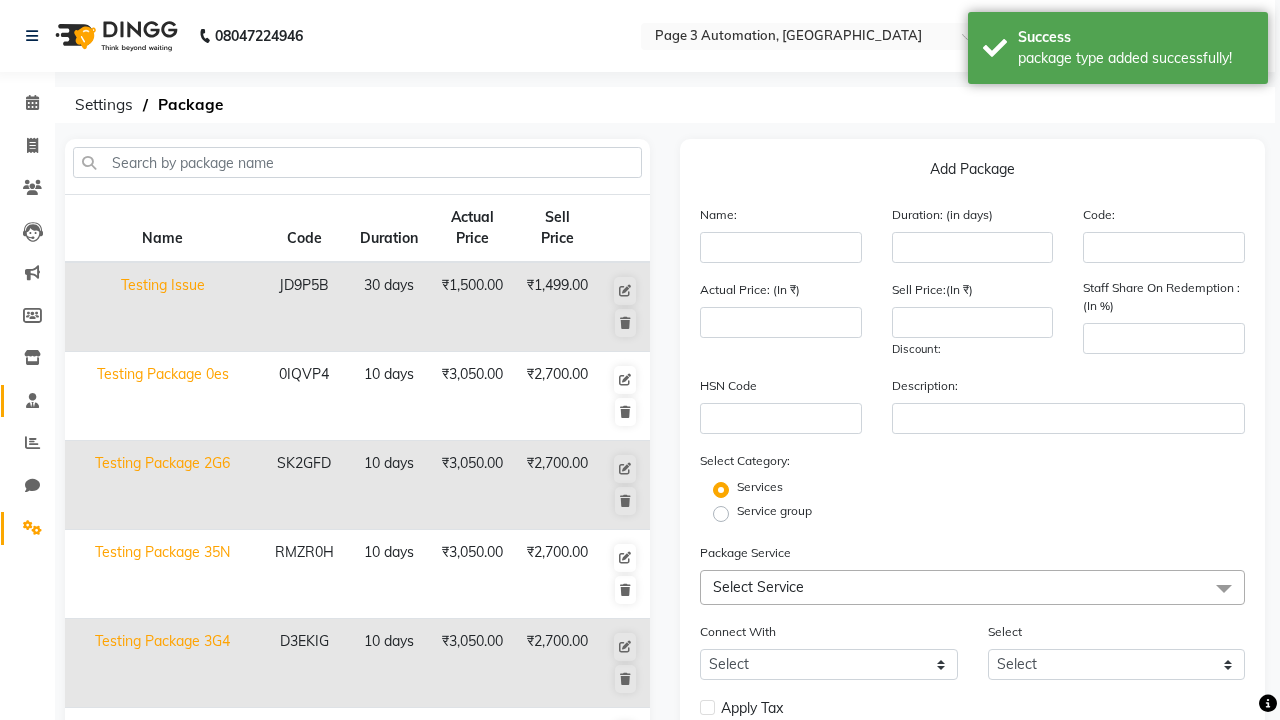 click 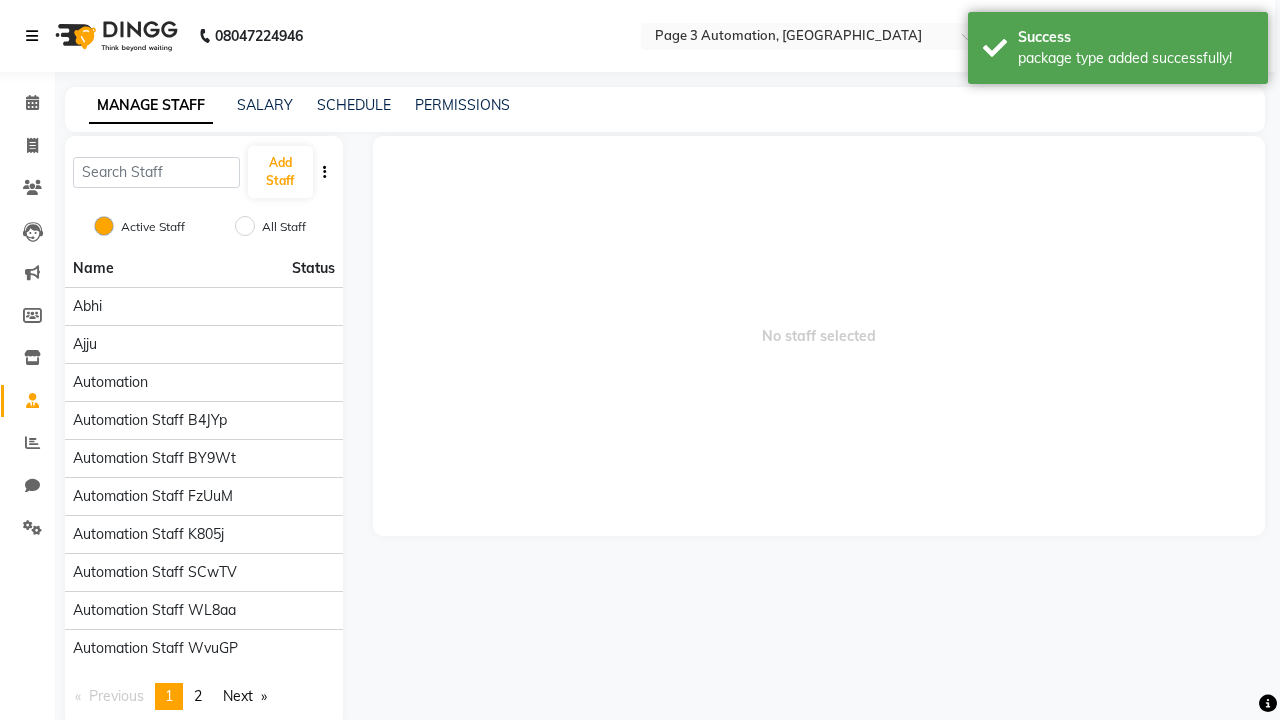 click at bounding box center [32, 36] 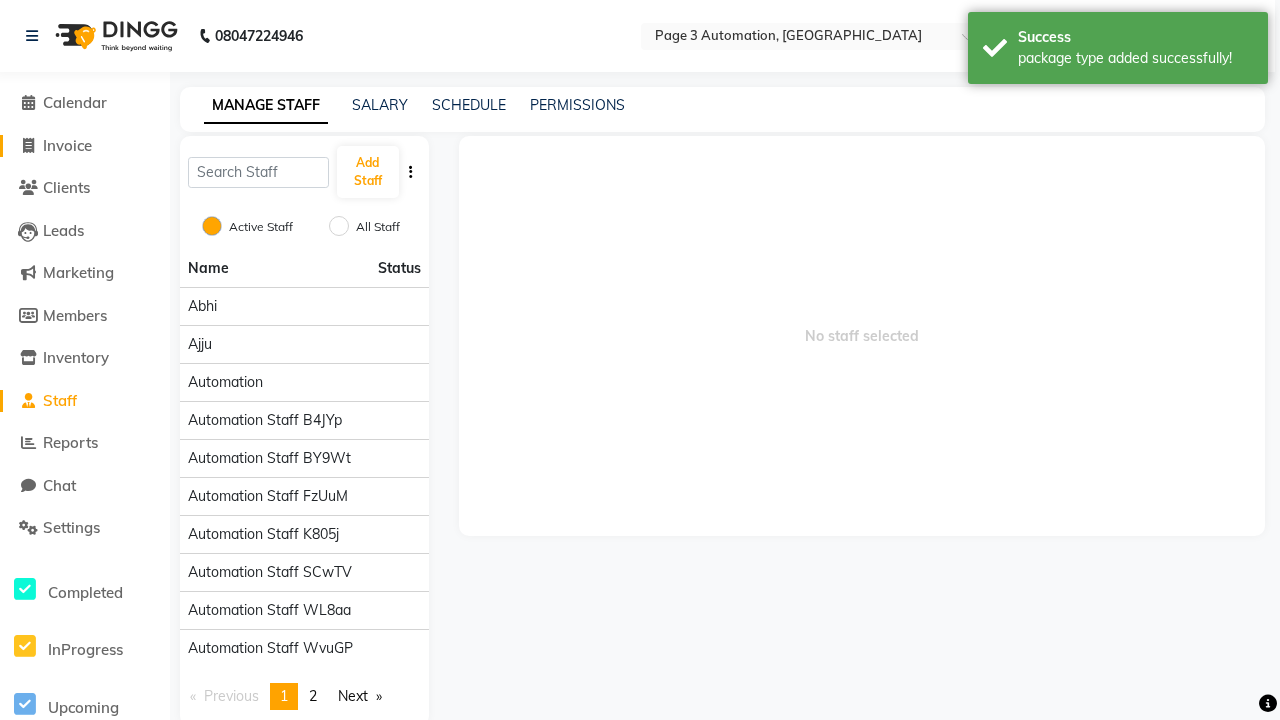 click on "Invoice" 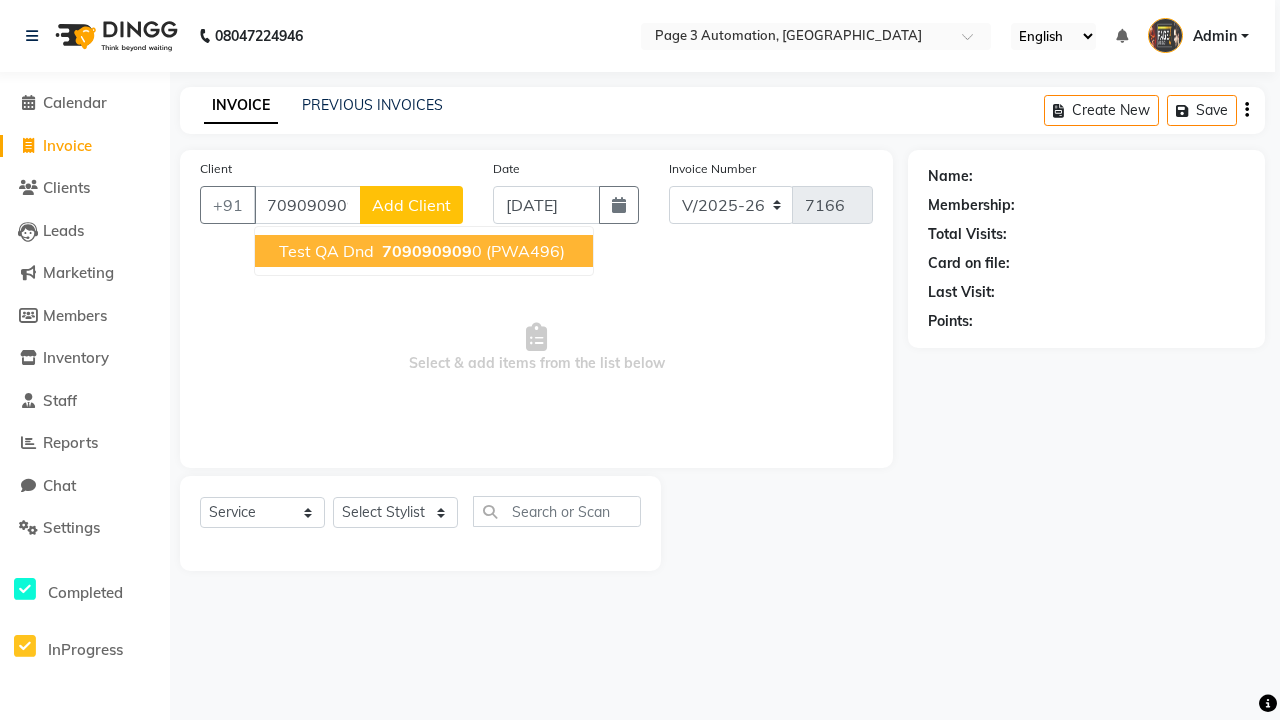 click on "709090909" at bounding box center (427, 251) 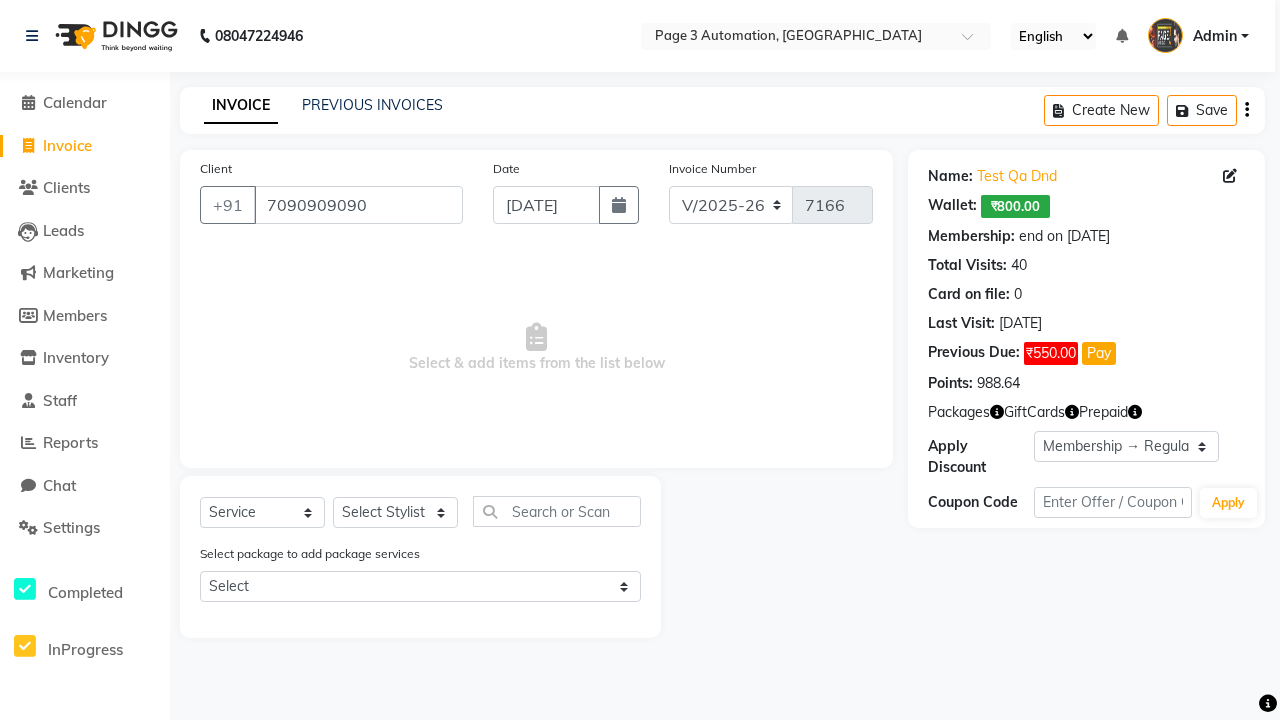 select on "0:" 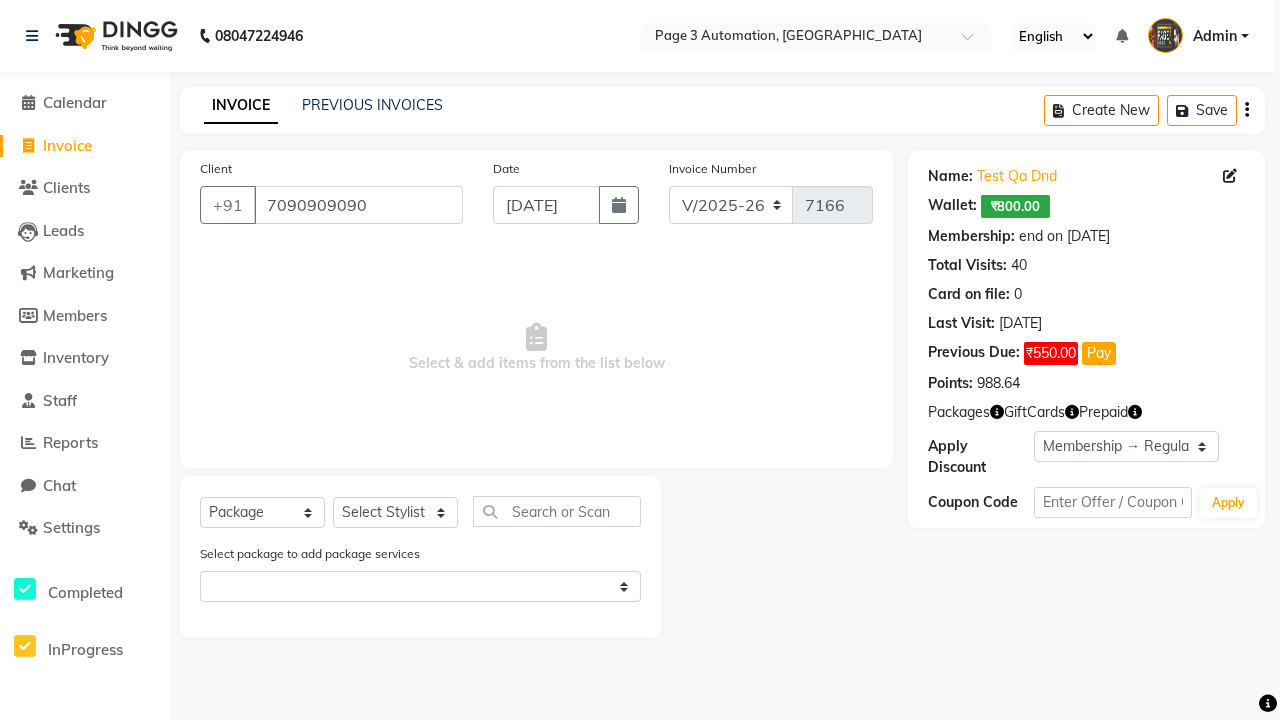 select on "71572" 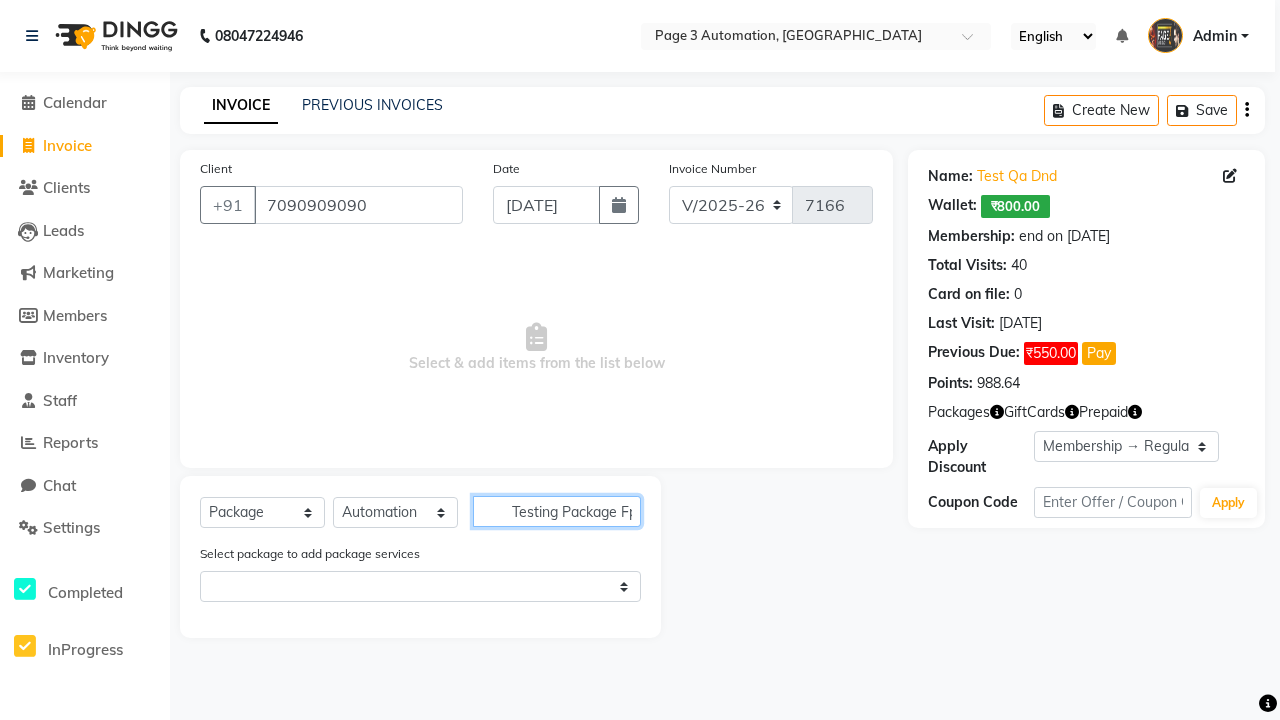 scroll, scrollTop: 0, scrollLeft: 10, axis: horizontal 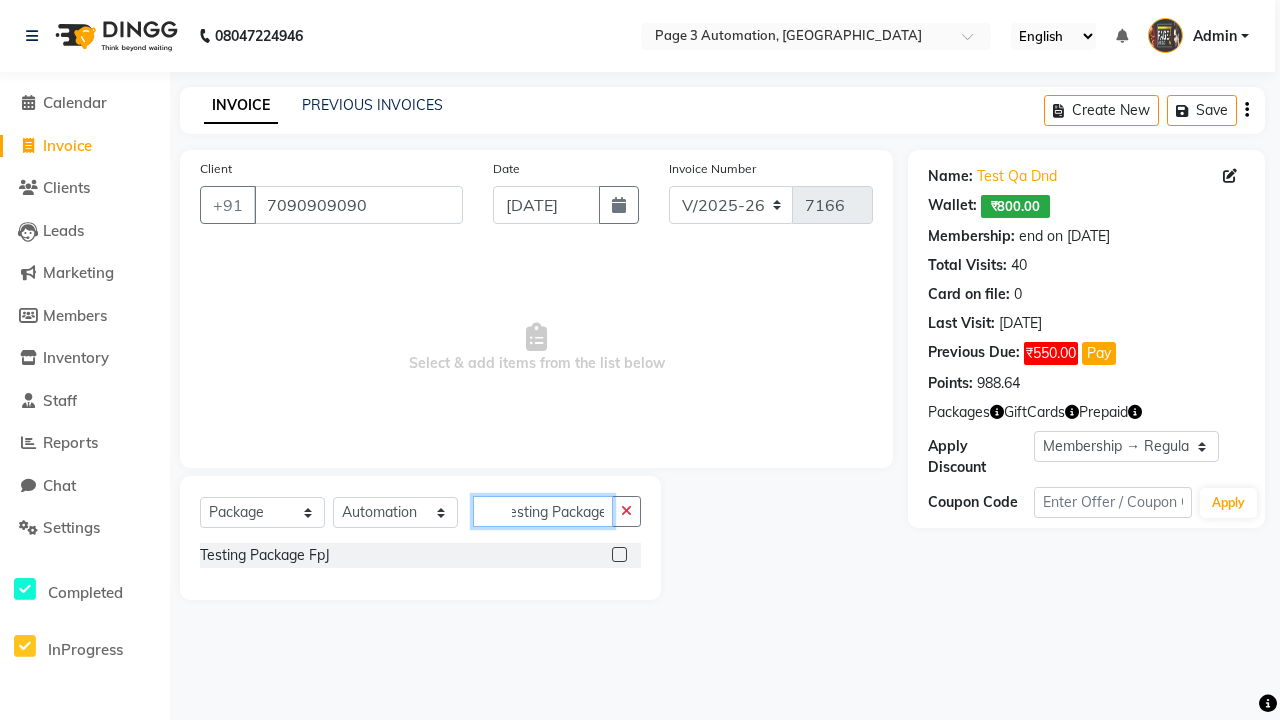 type on "Testing Package FpJ" 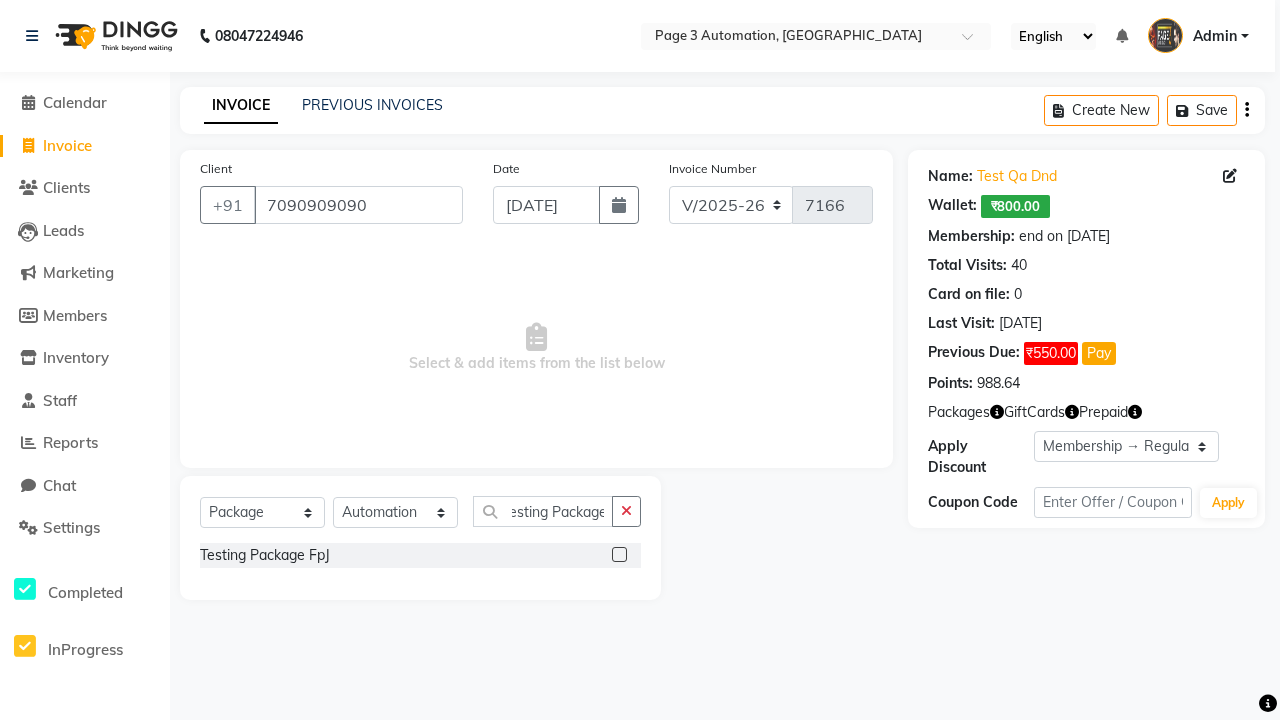 click 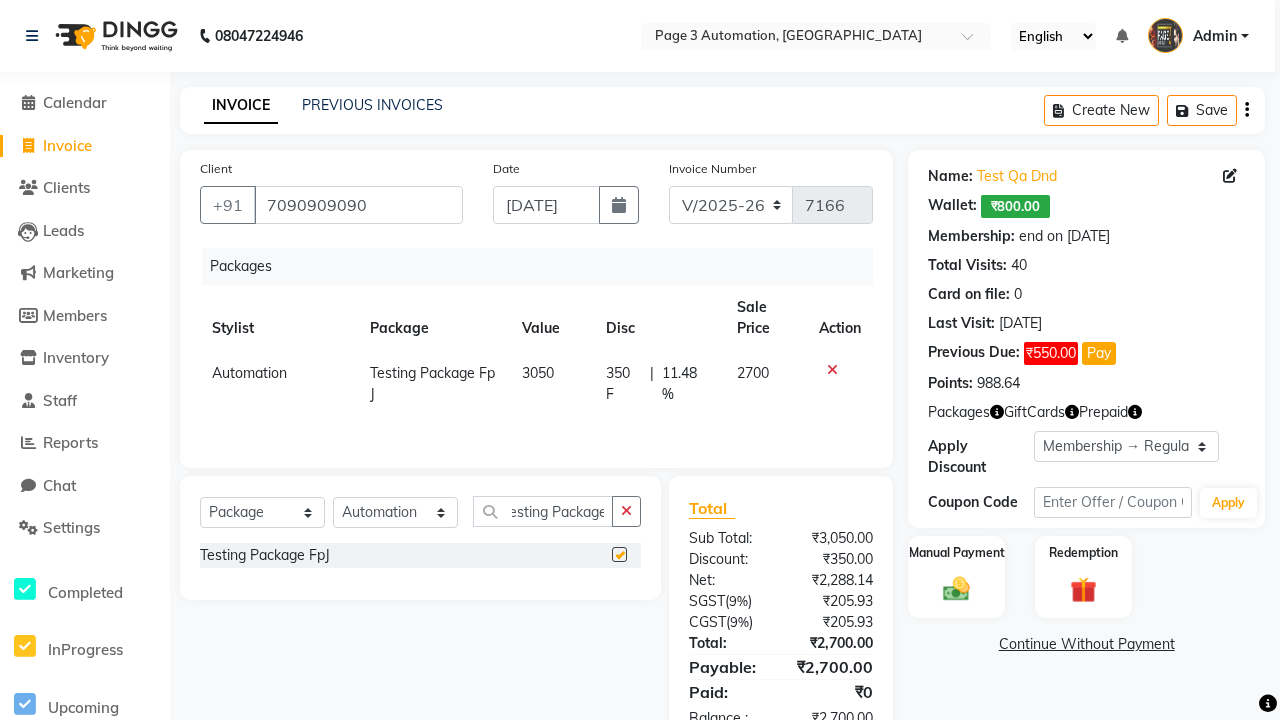 scroll, scrollTop: 0, scrollLeft: 0, axis: both 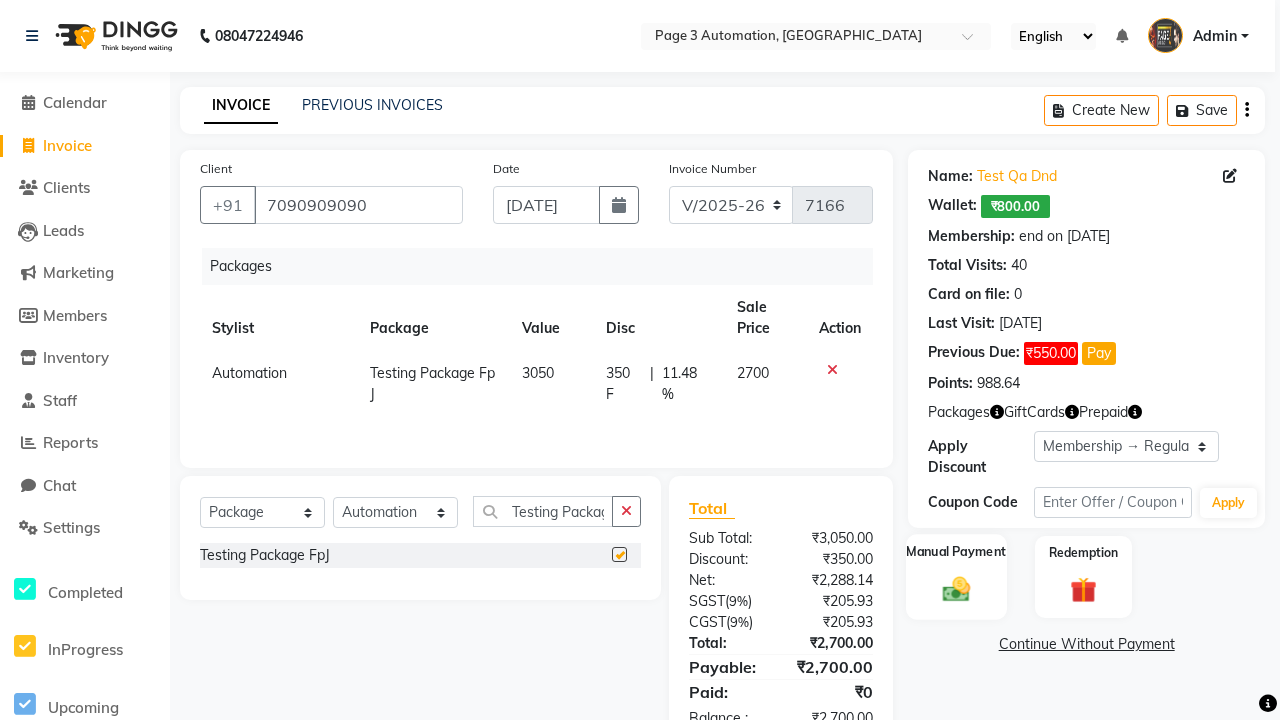 click 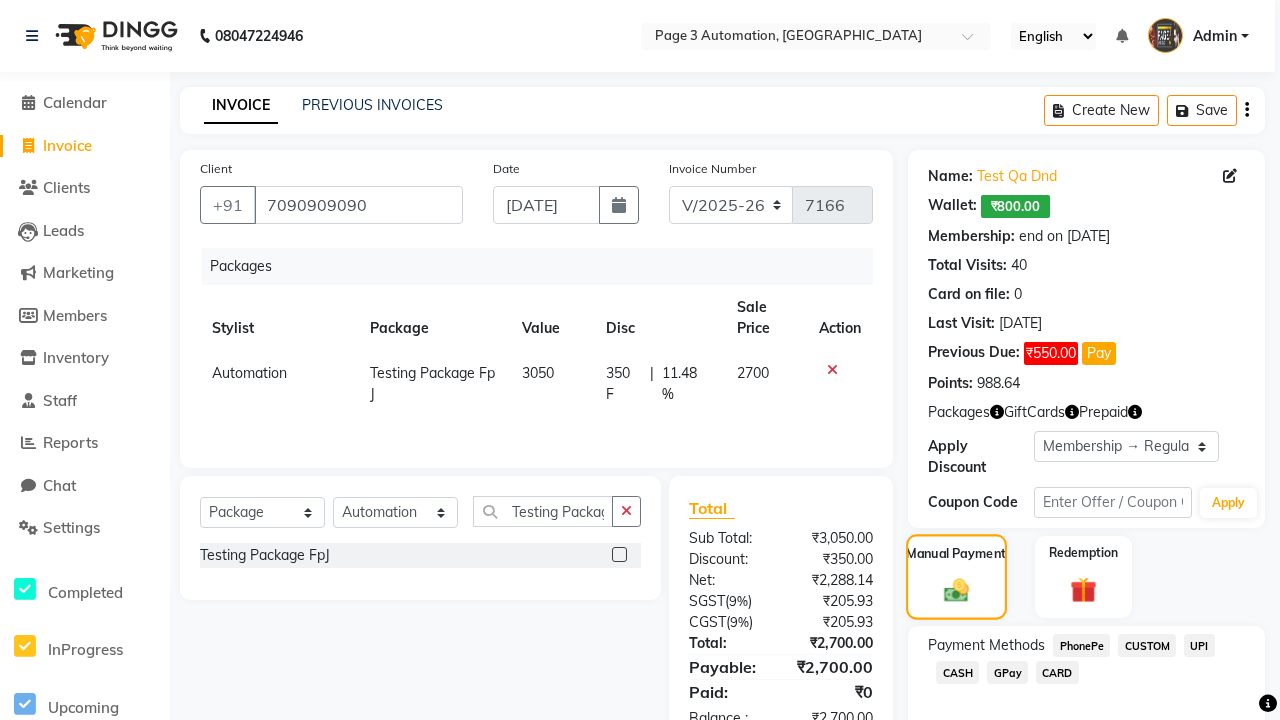 checkbox on "false" 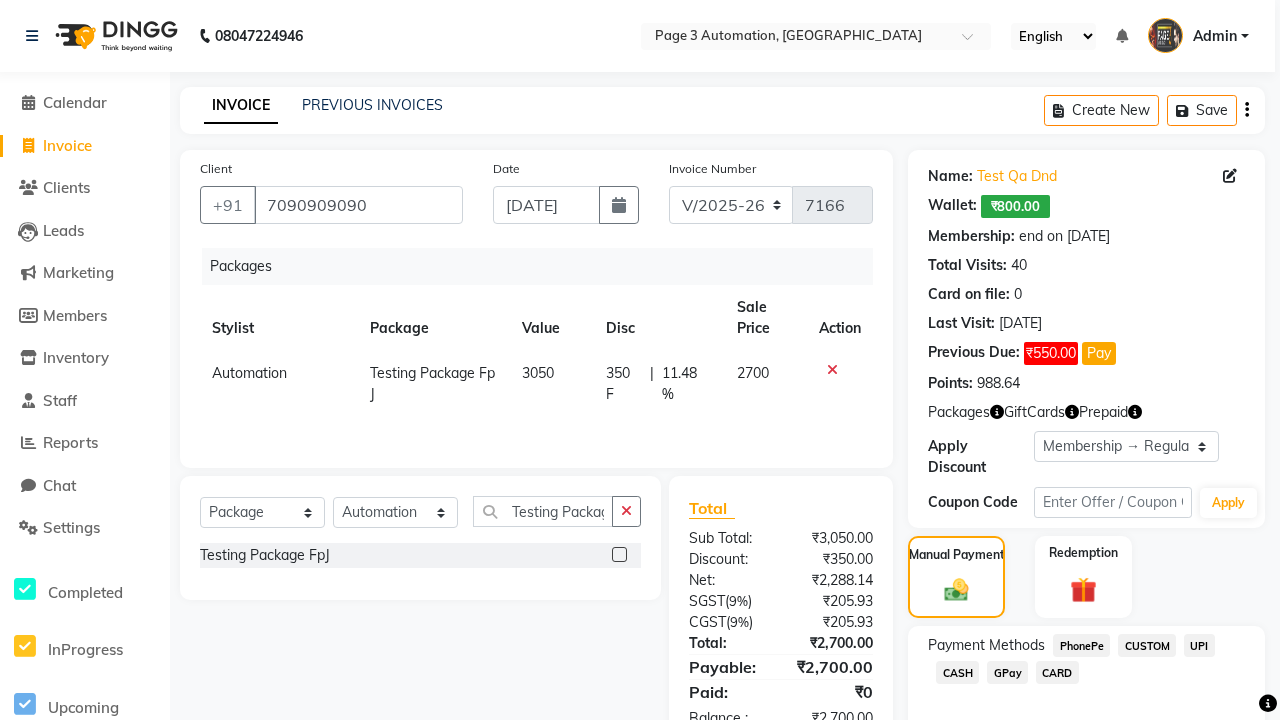 click on "PhonePe" 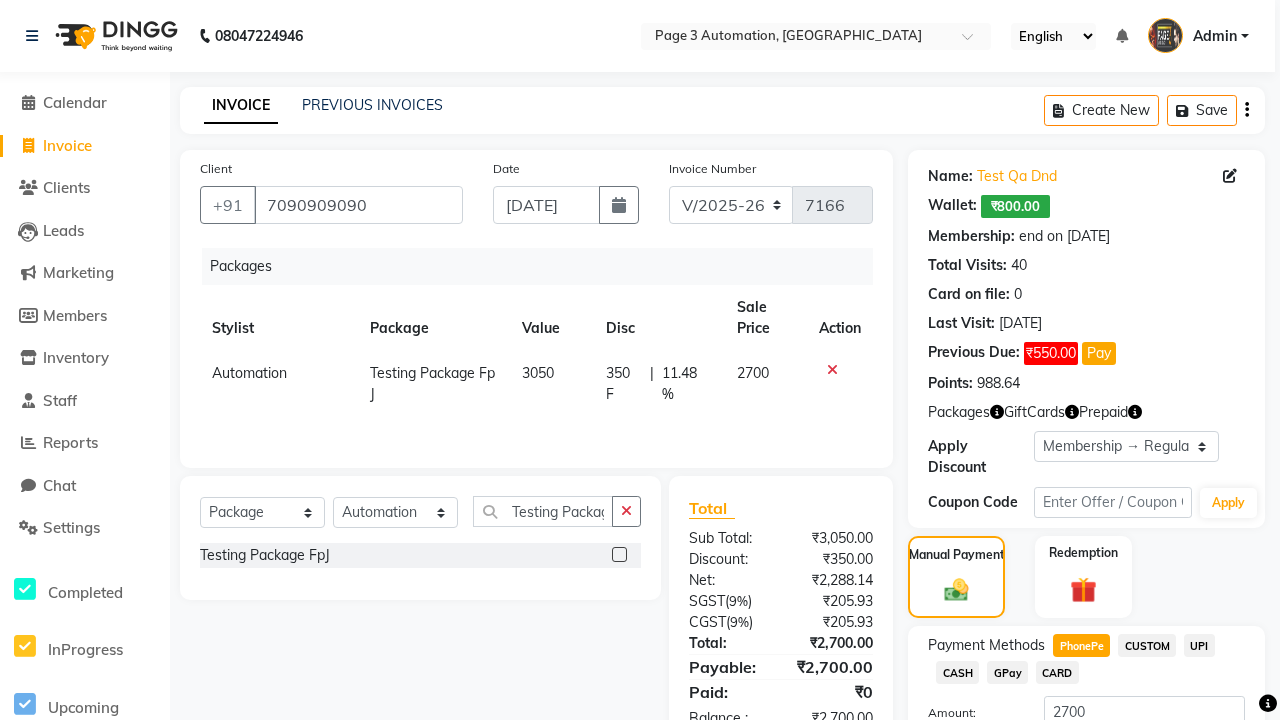 scroll, scrollTop: 153, scrollLeft: 0, axis: vertical 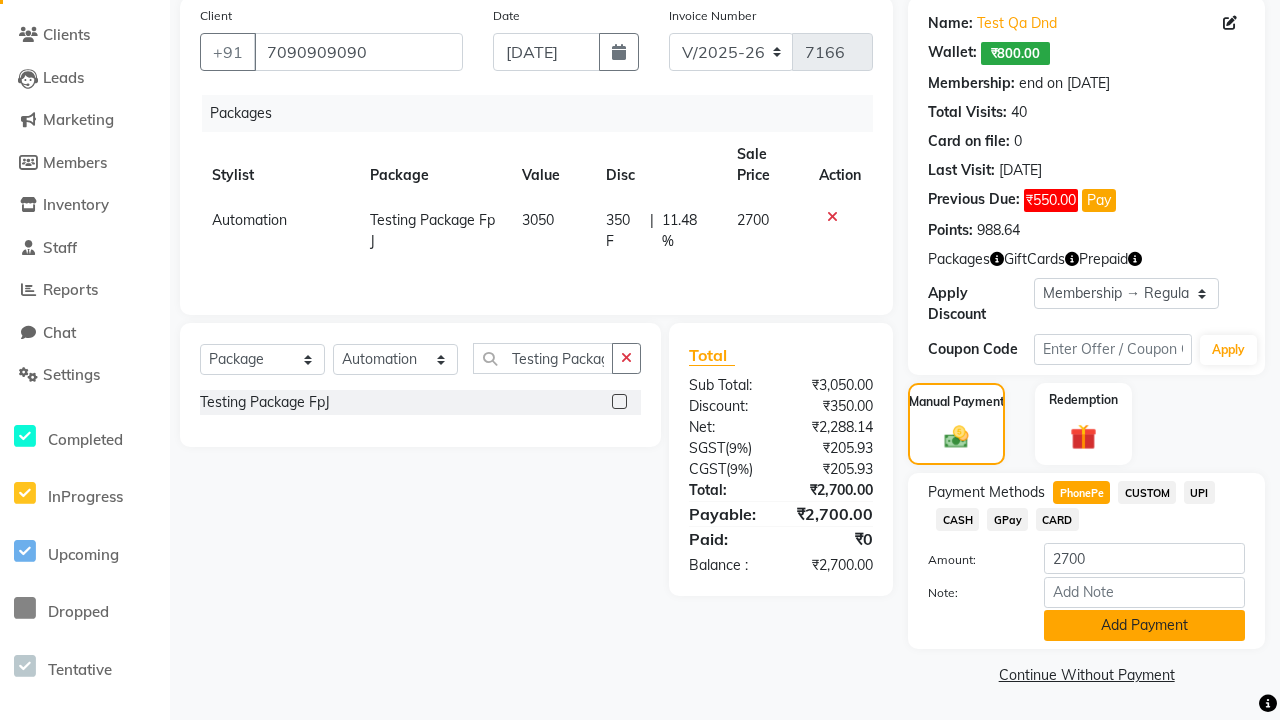 click on "Add Payment" 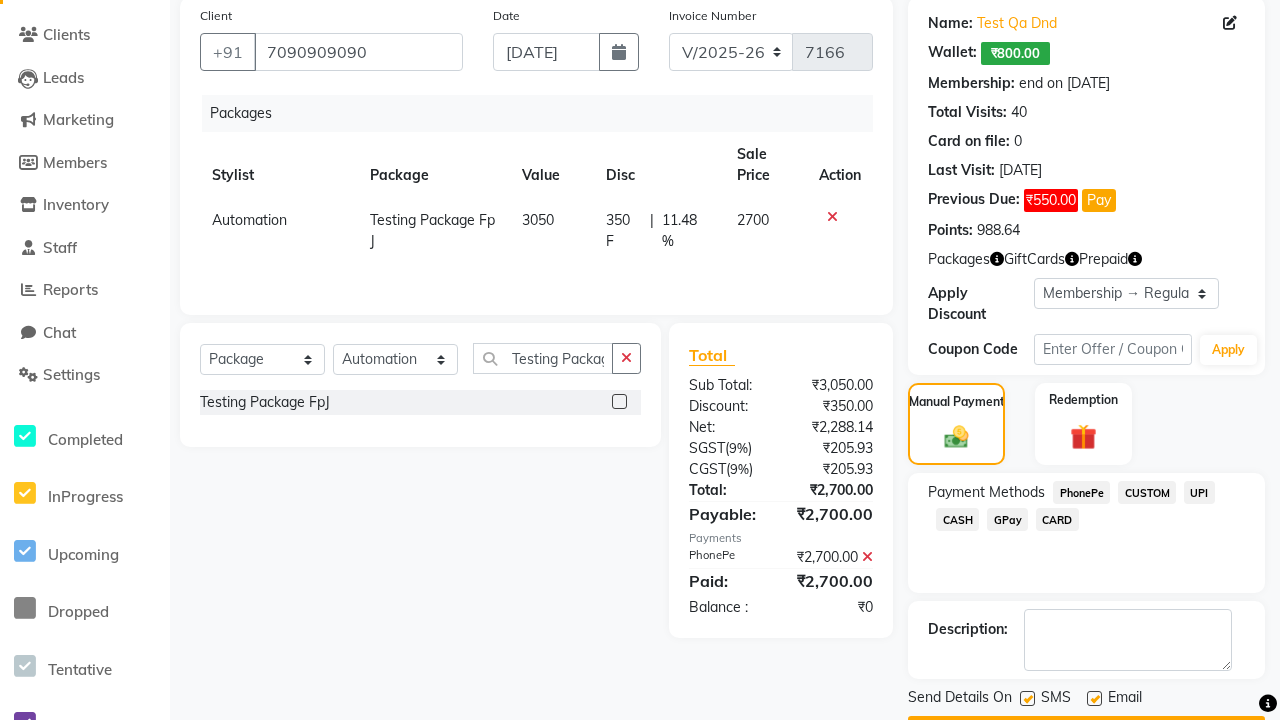 click 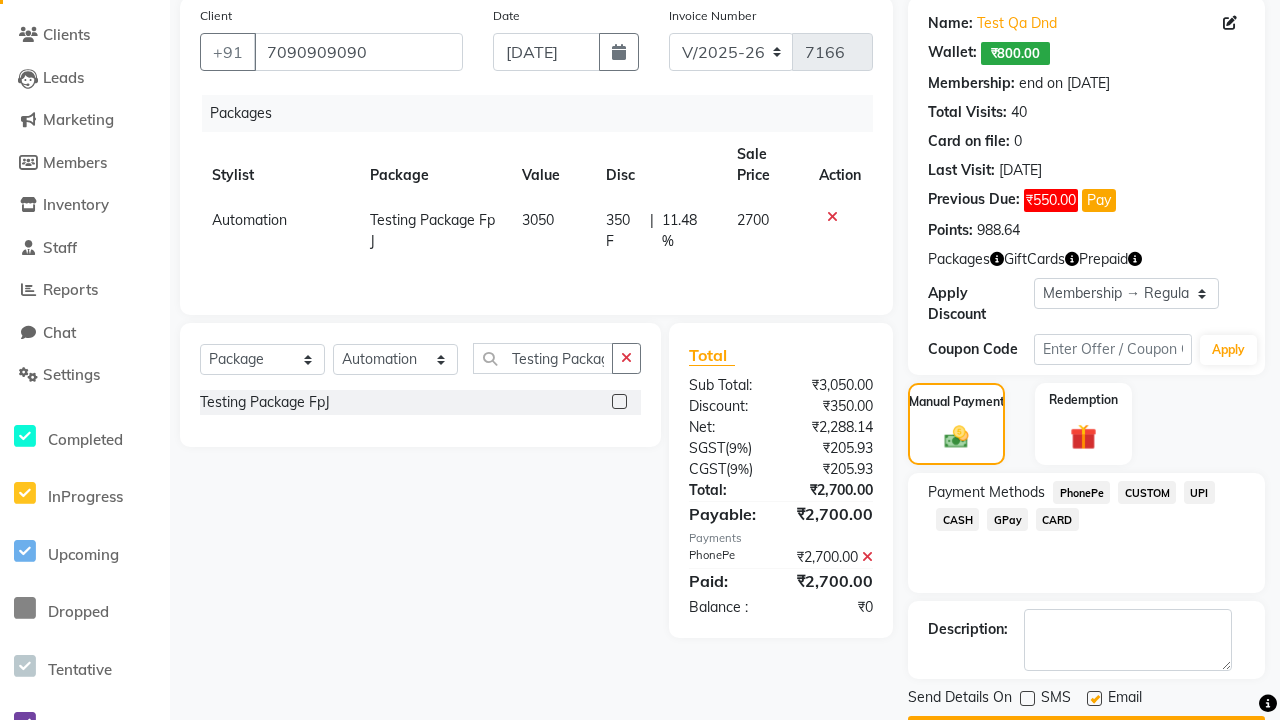 click 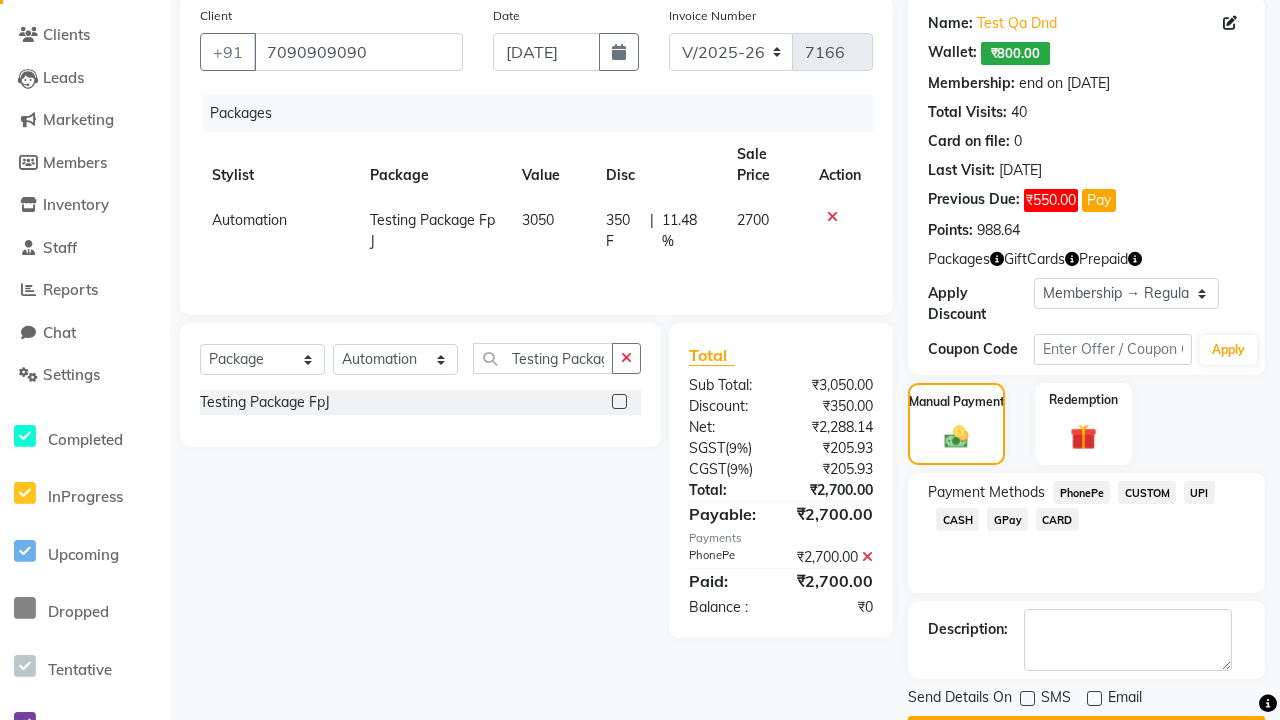 click on "Checkout" 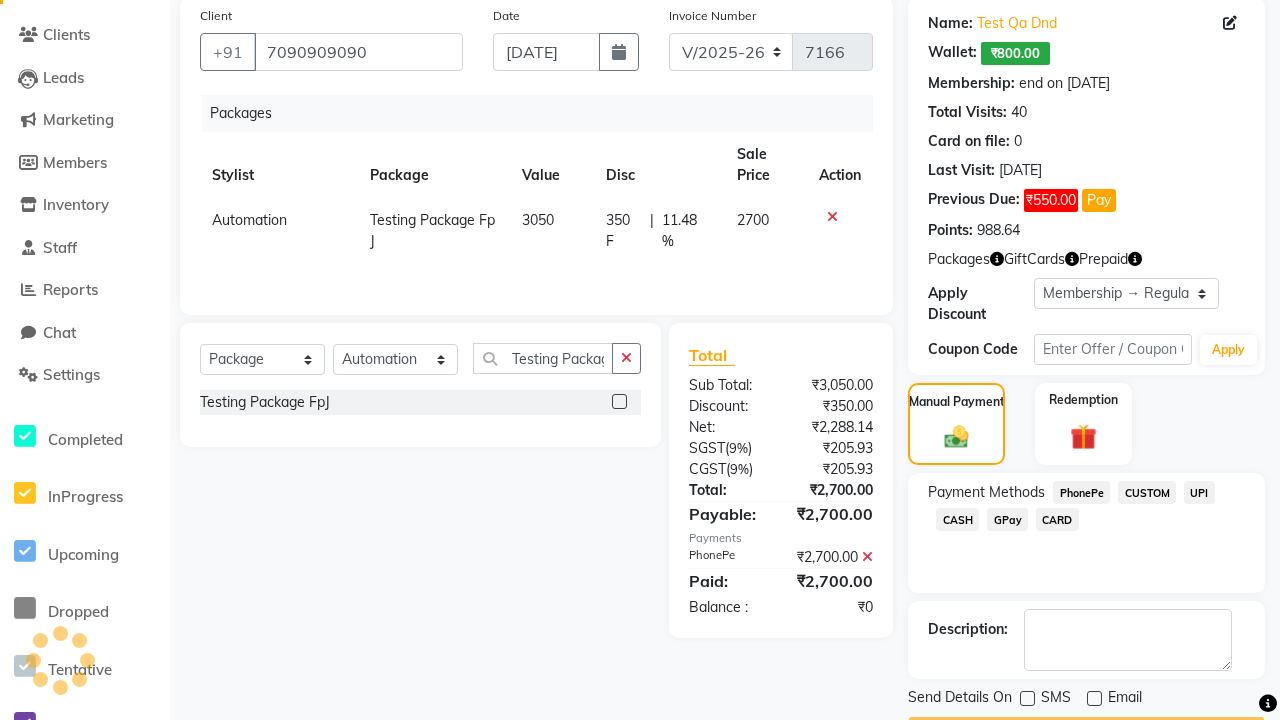 scroll, scrollTop: 180, scrollLeft: 0, axis: vertical 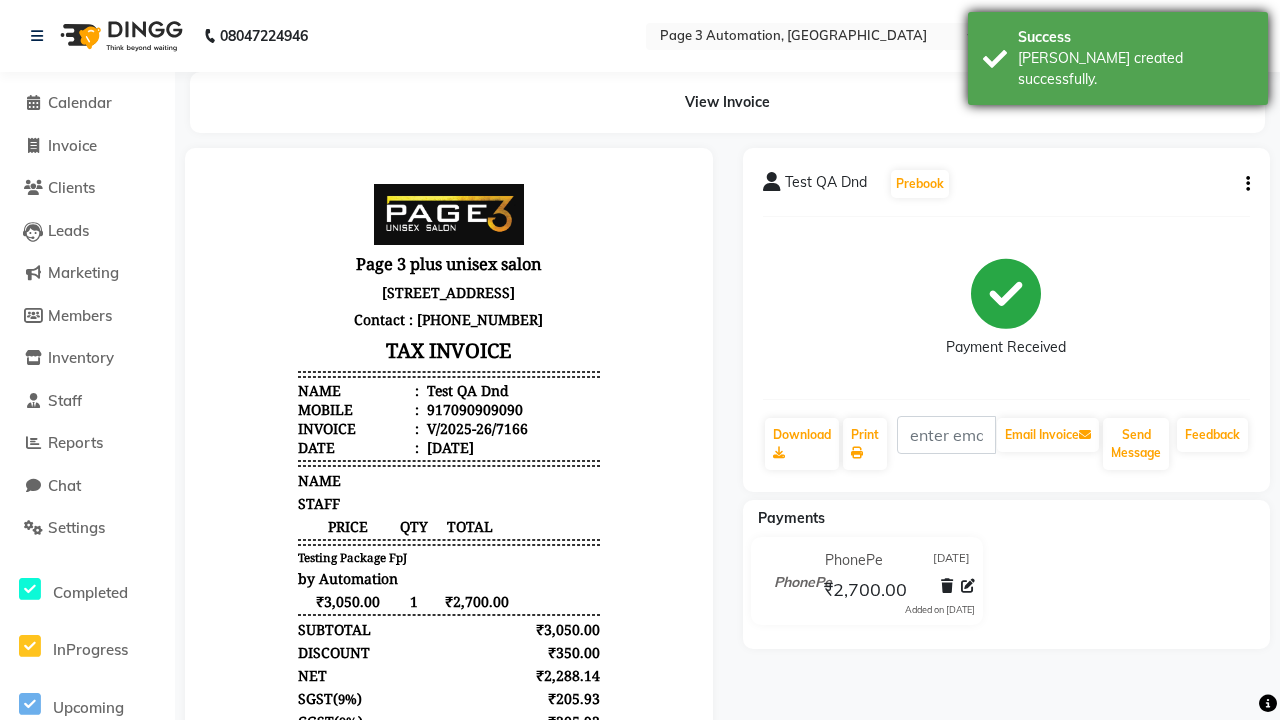 click on "[PERSON_NAME] created successfully." at bounding box center [1135, 69] 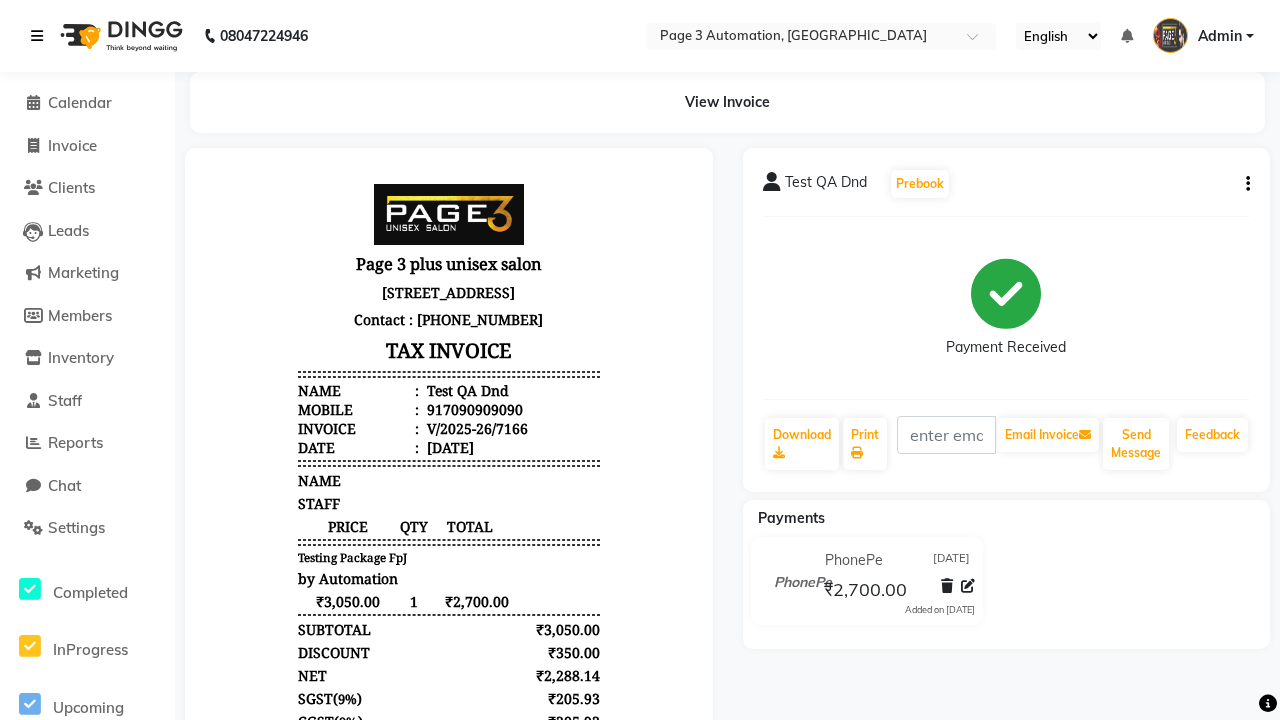 click at bounding box center [37, 36] 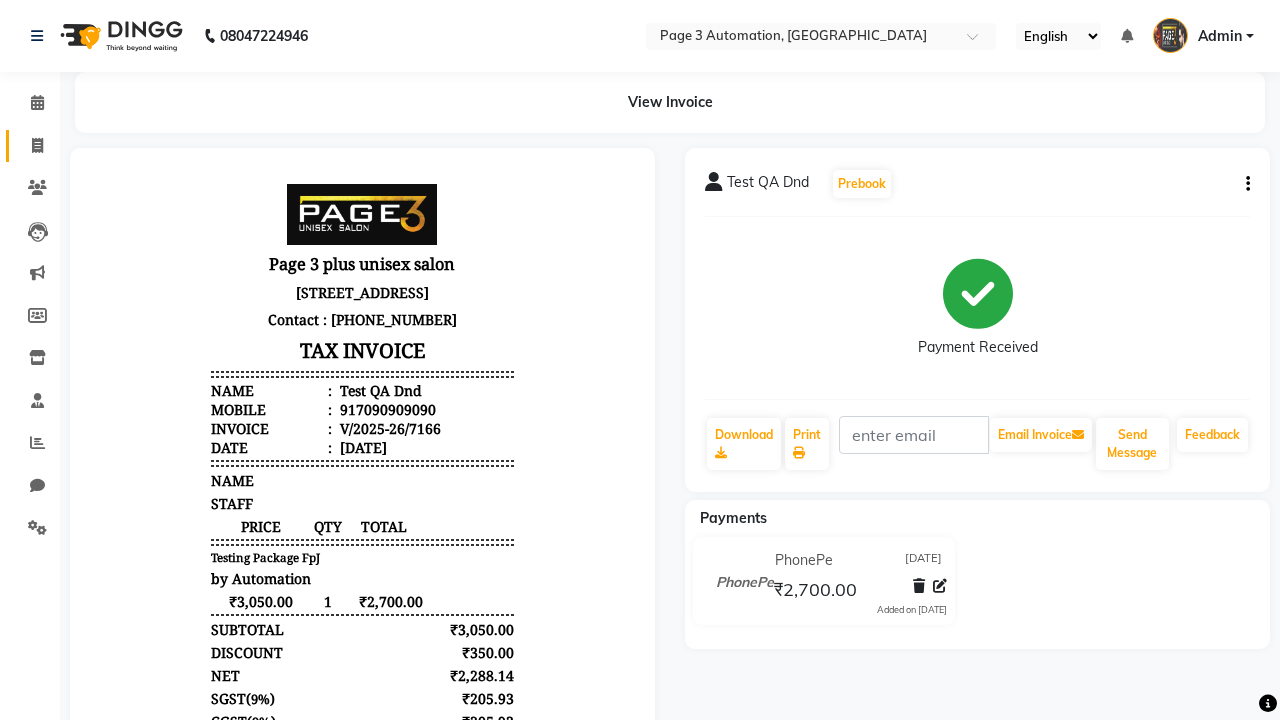 click 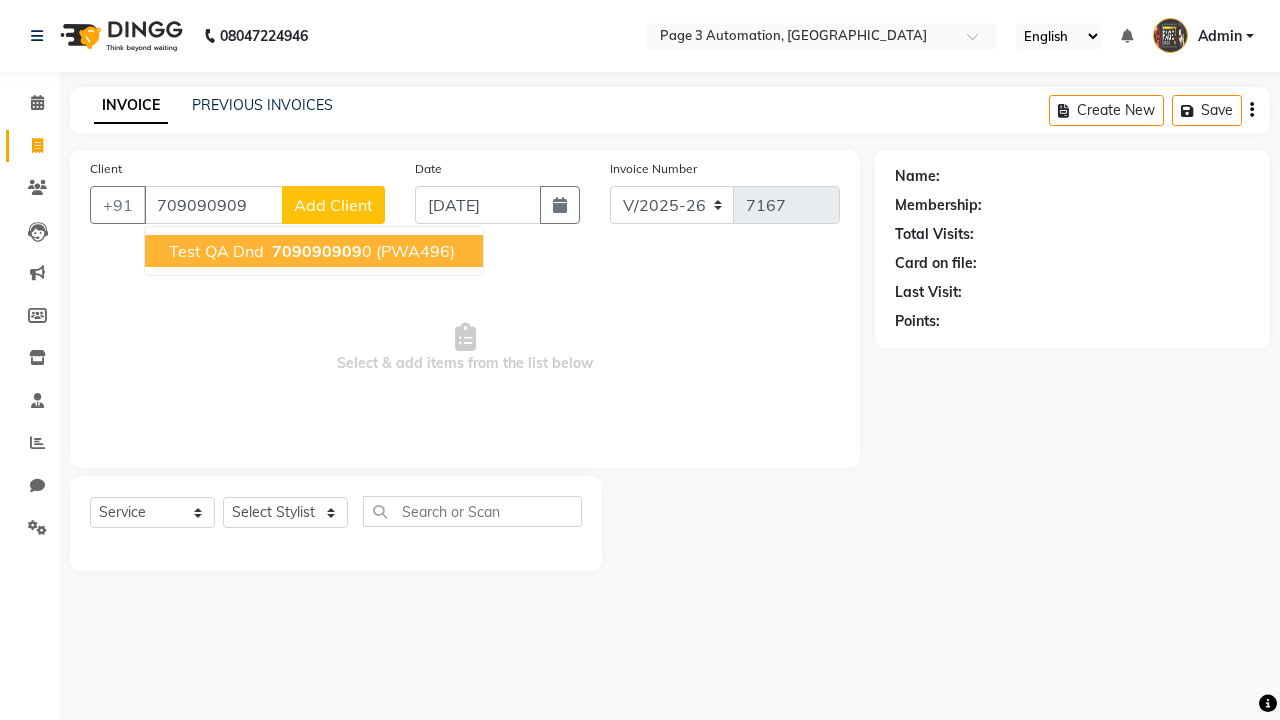 click on "709090909" at bounding box center [317, 251] 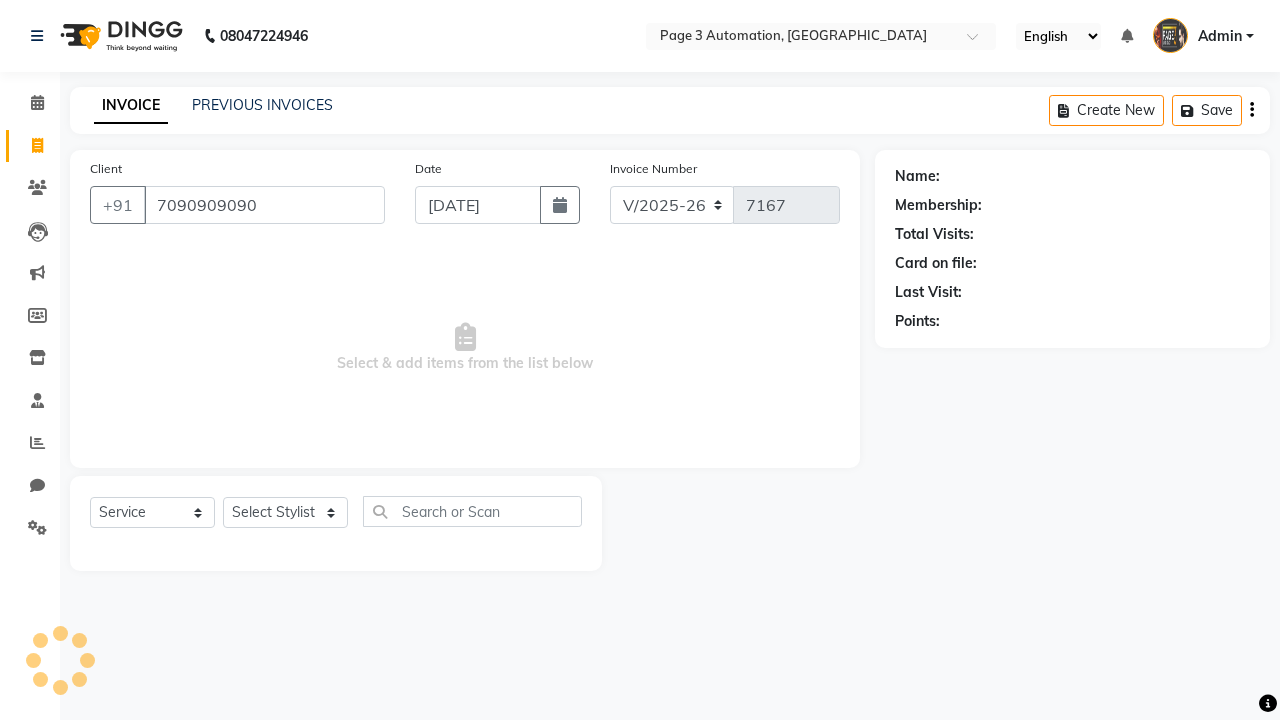 type on "7090909090" 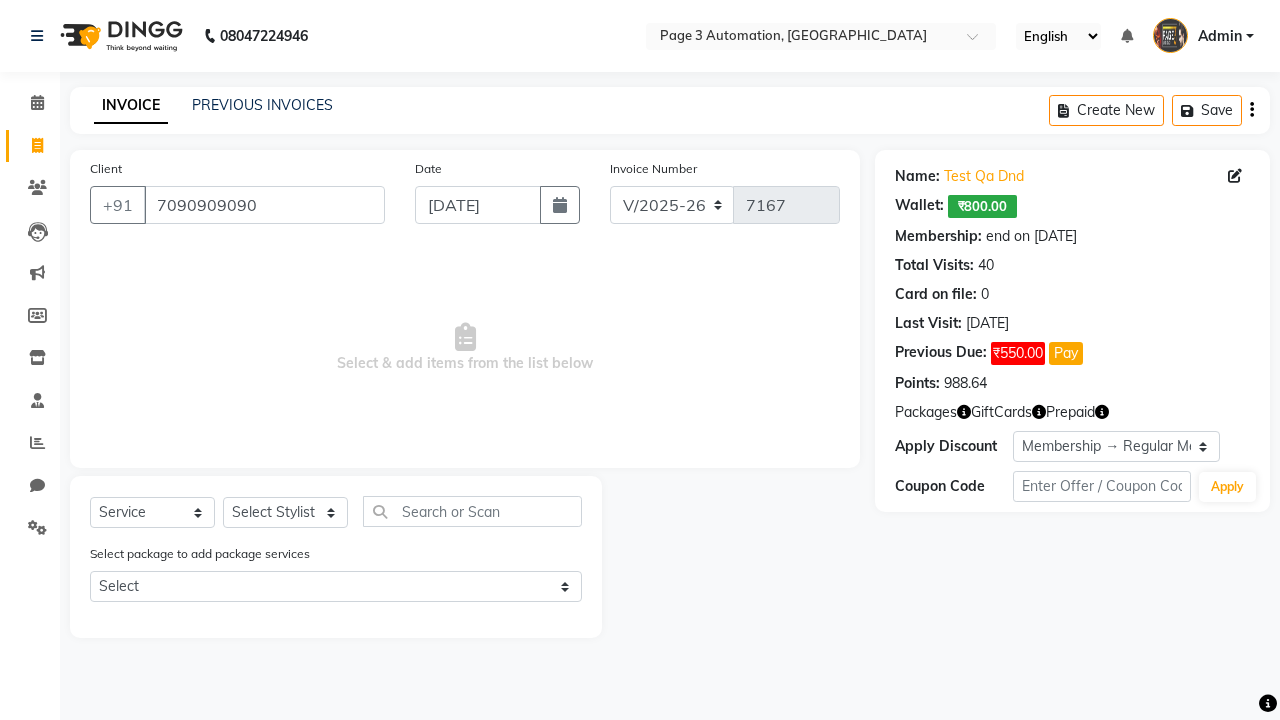 select on "0:" 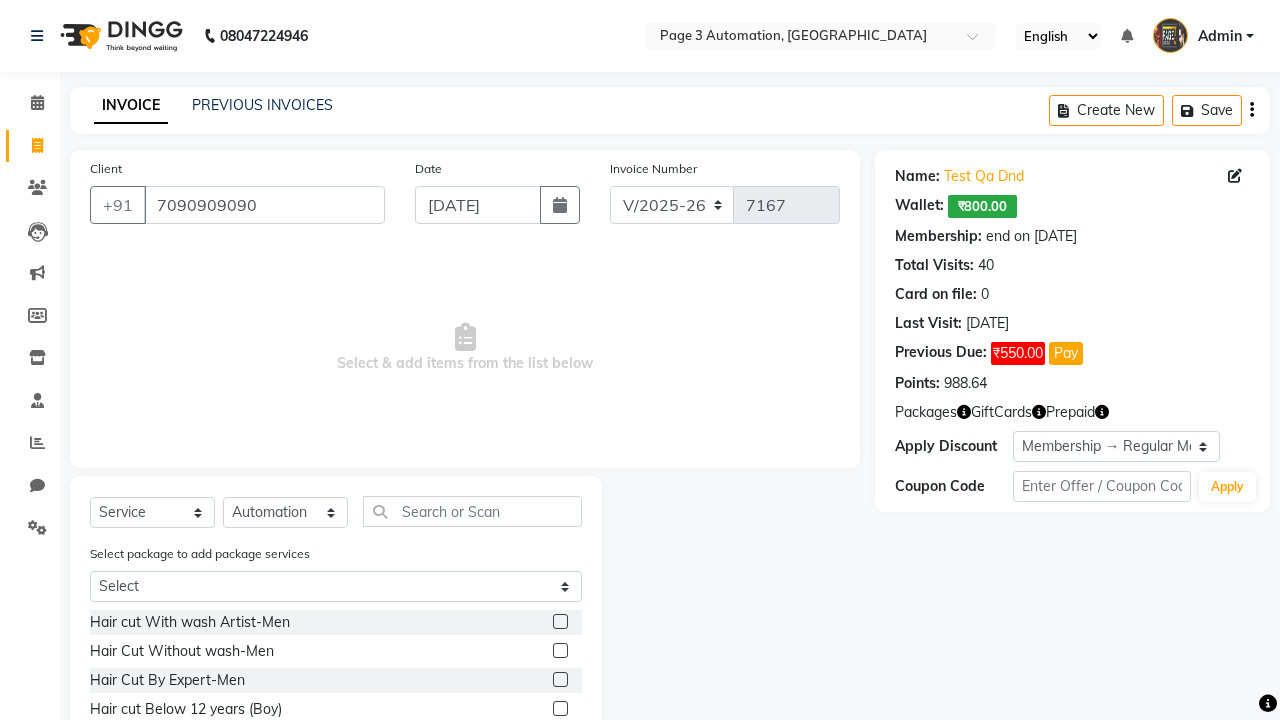 click 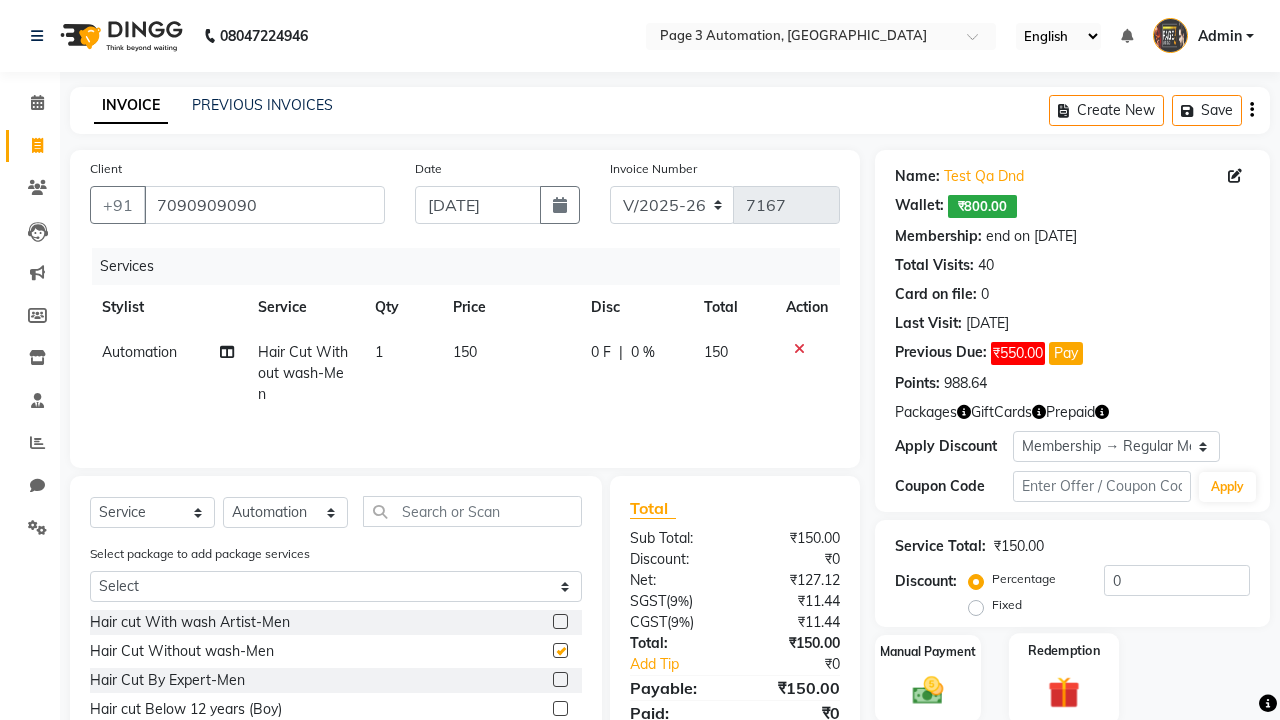 click 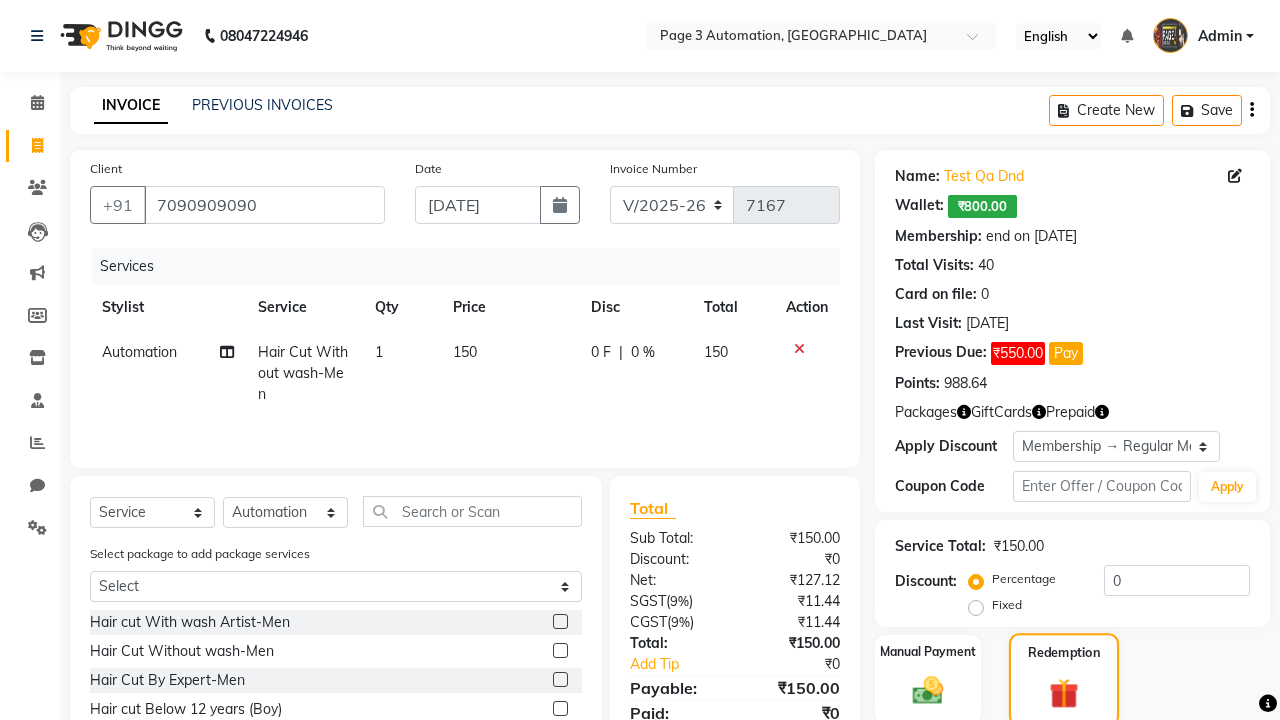 checkbox on "false" 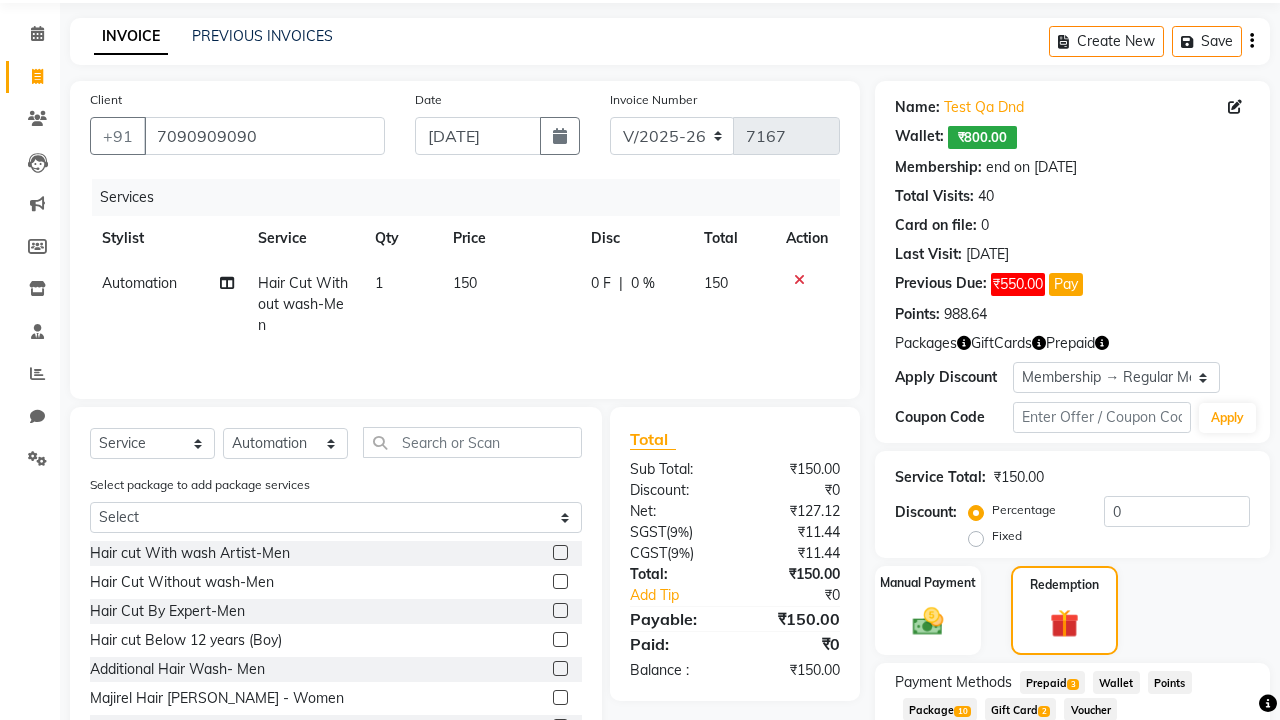 click on "Package  10" 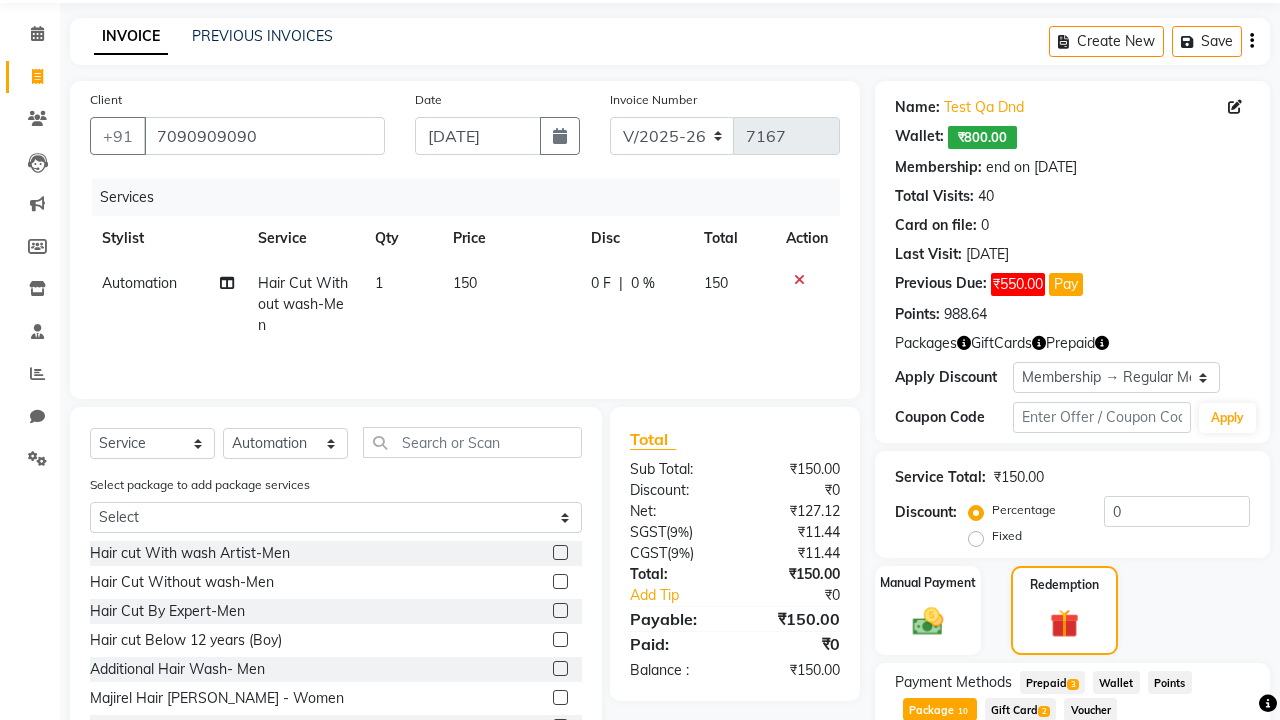 scroll, scrollTop: 203, scrollLeft: 0, axis: vertical 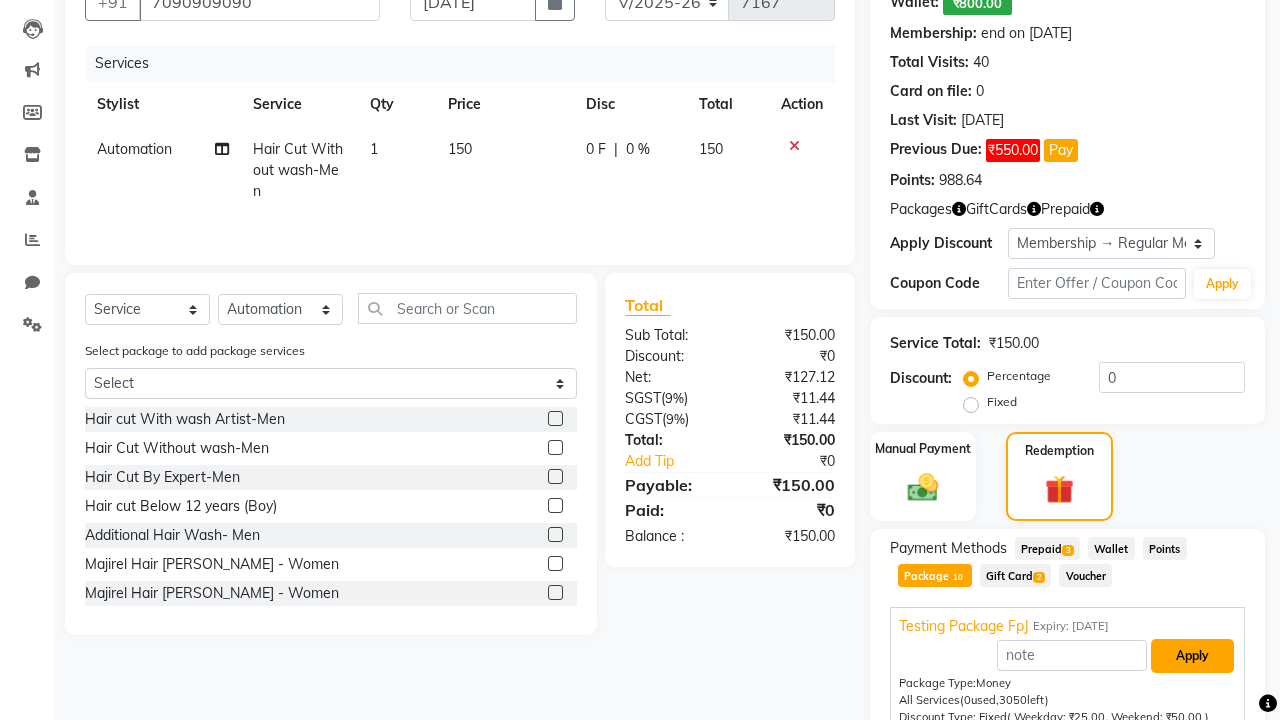 click on "Apply" at bounding box center [1192, 656] 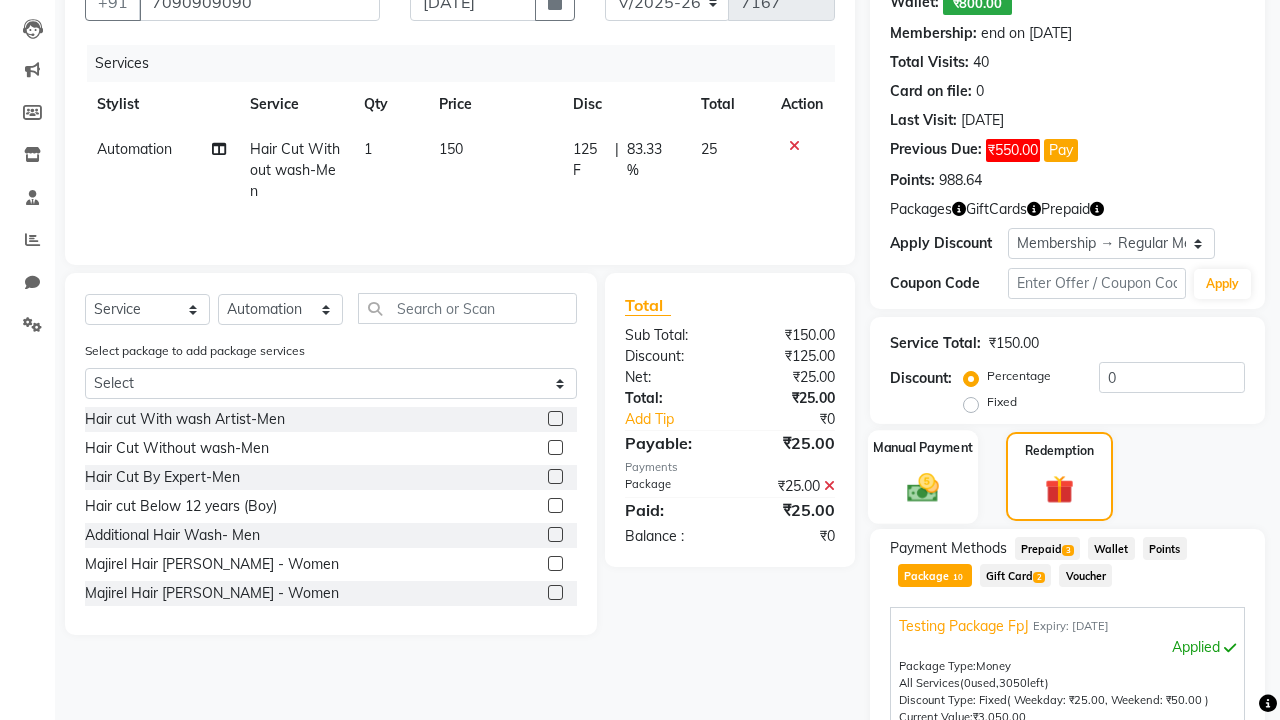 click 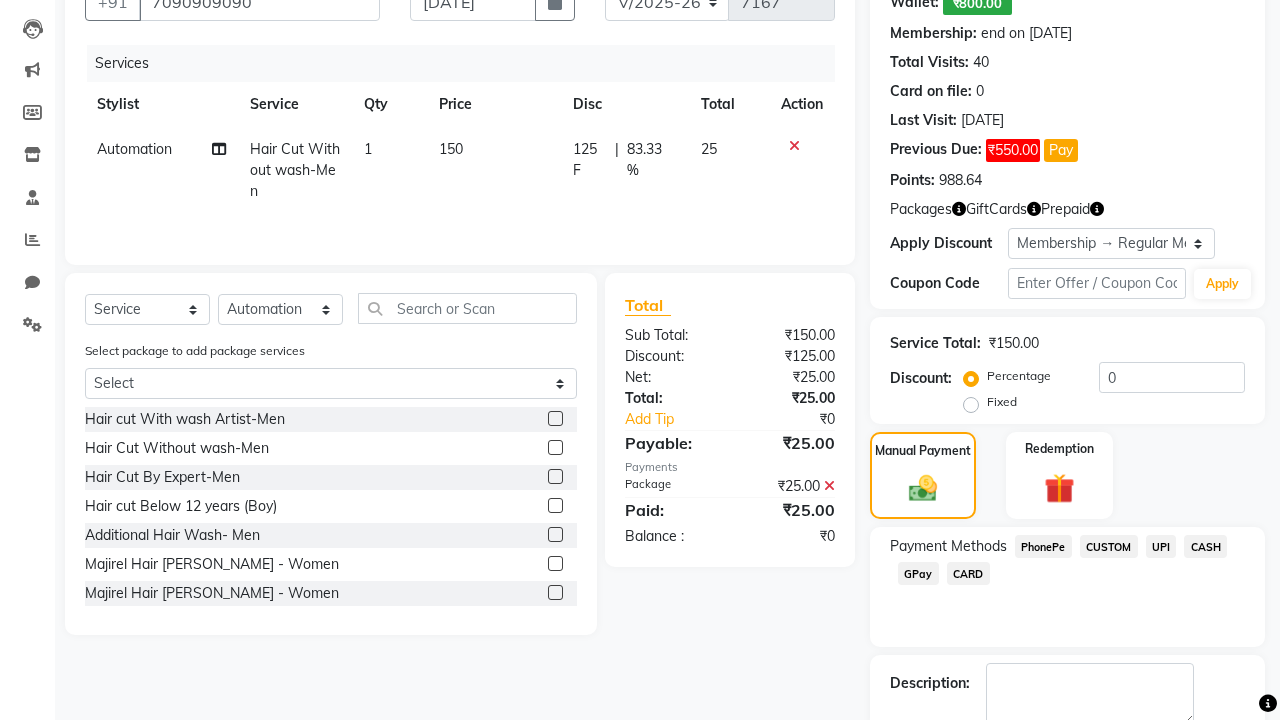 click on "PhonePe" 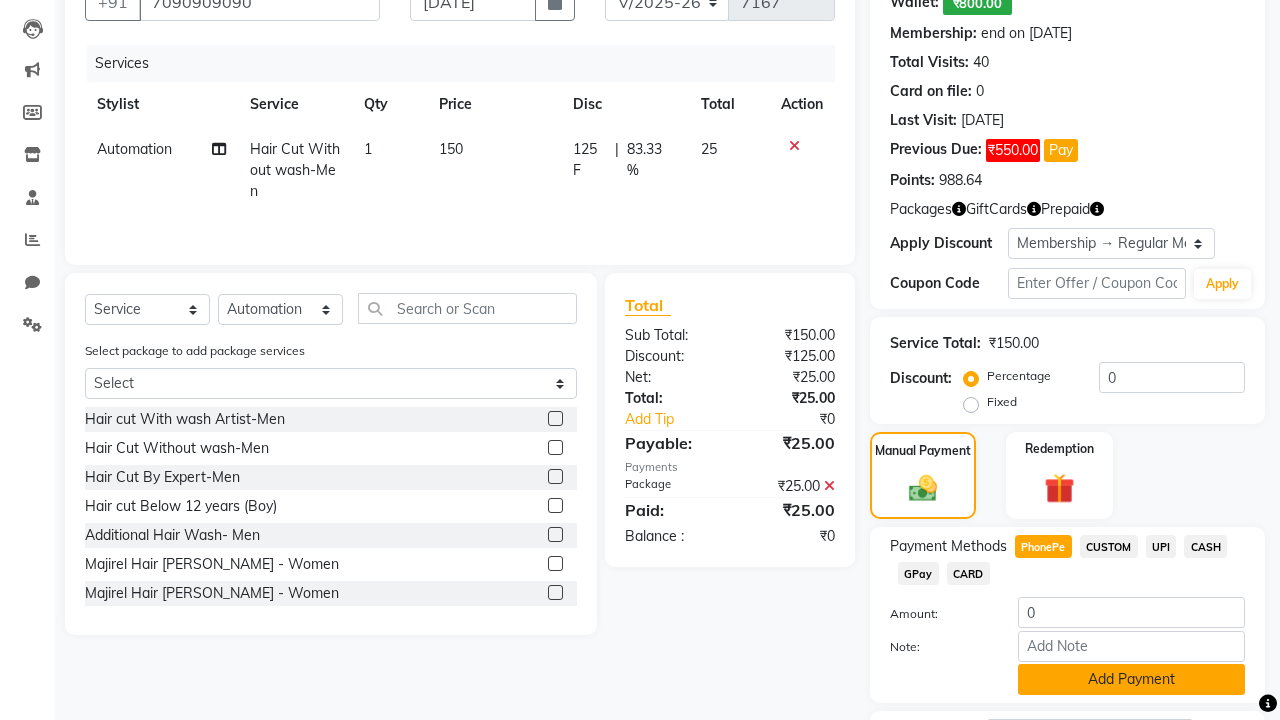 click on "Add Payment" 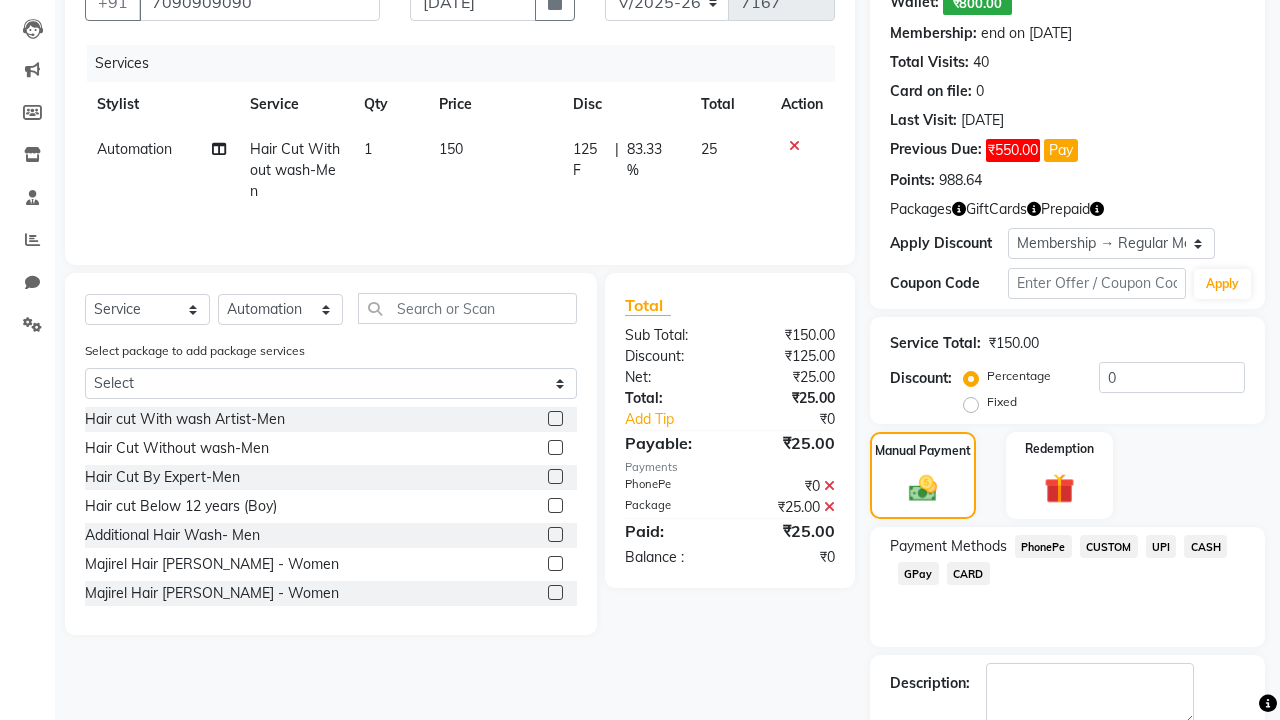 click 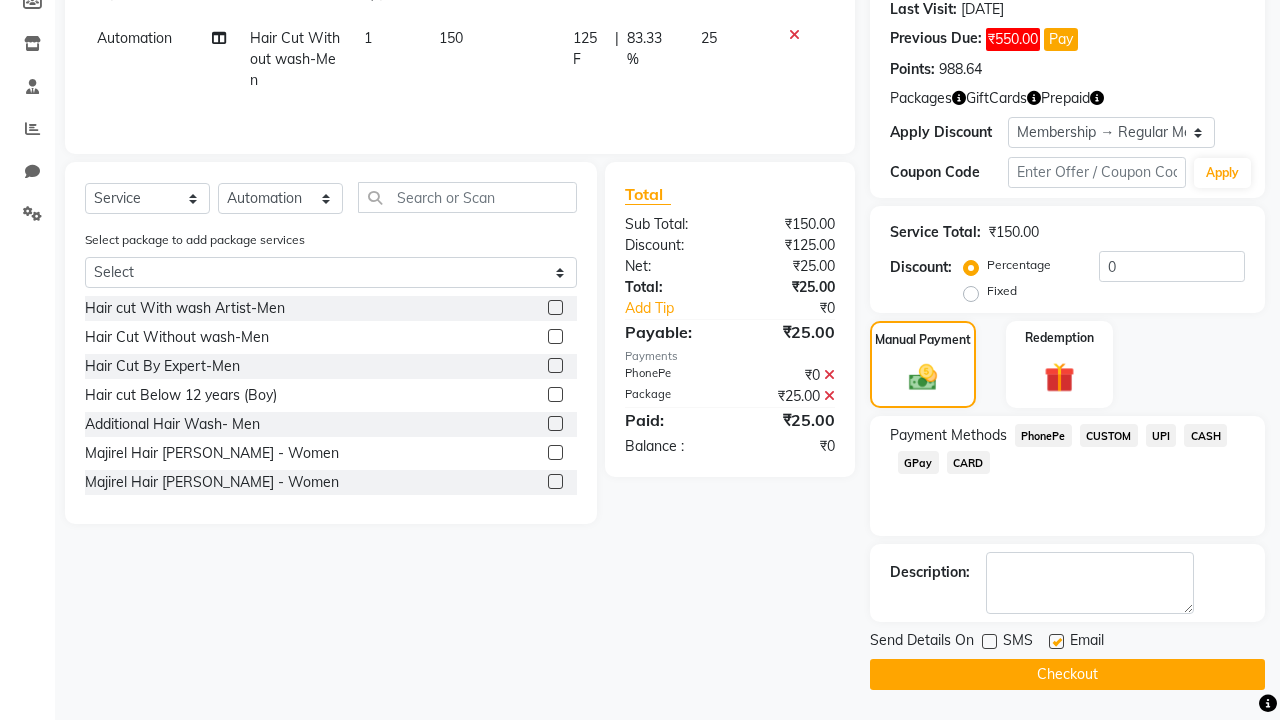 click 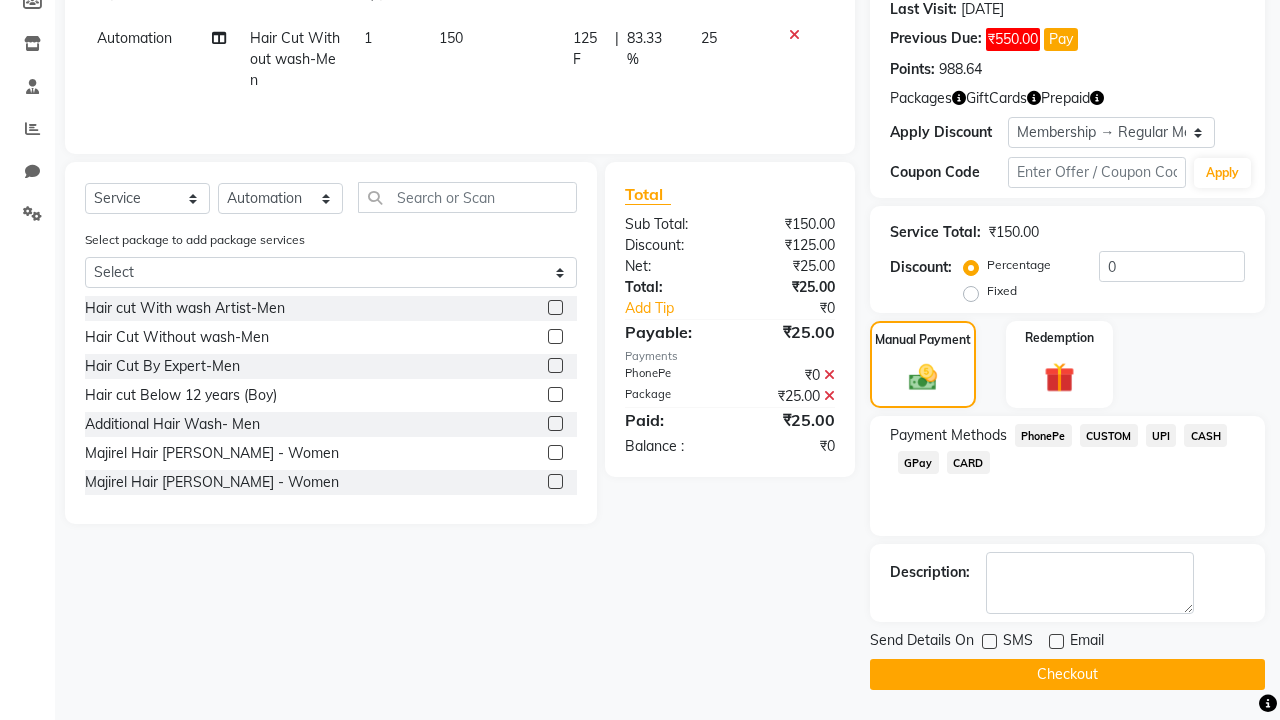 click on "Checkout" 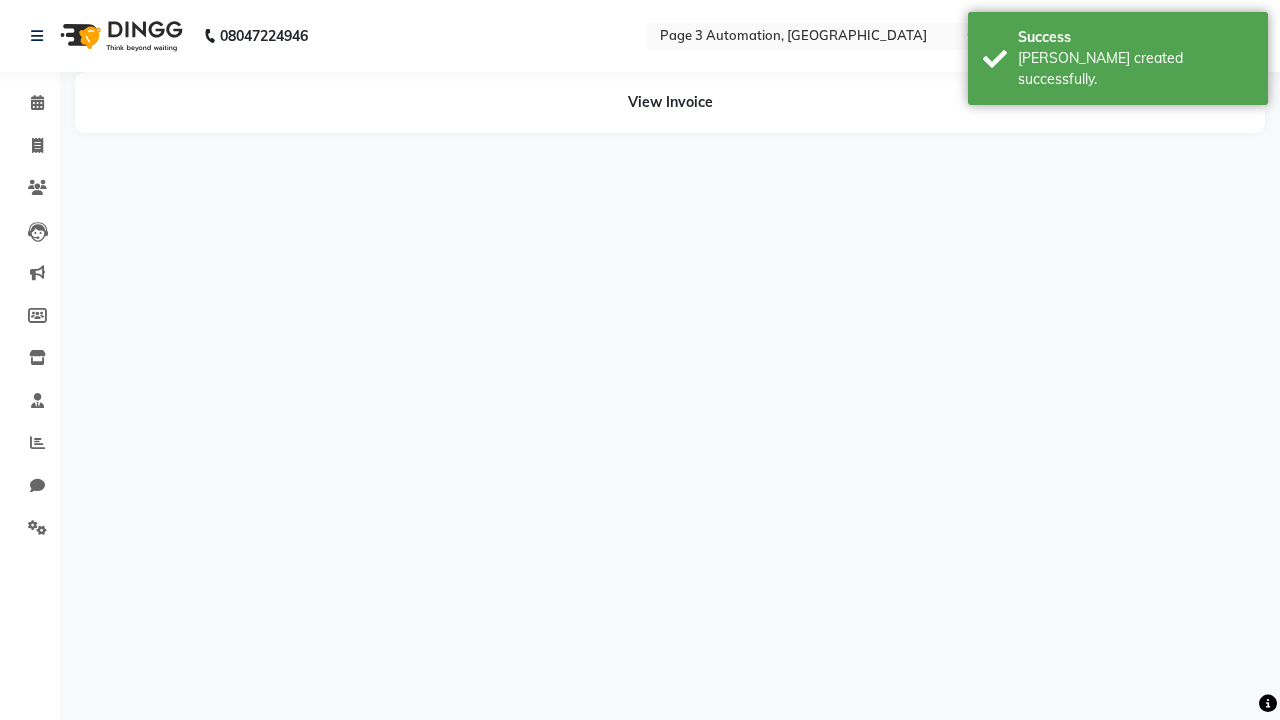 scroll, scrollTop: 0, scrollLeft: 0, axis: both 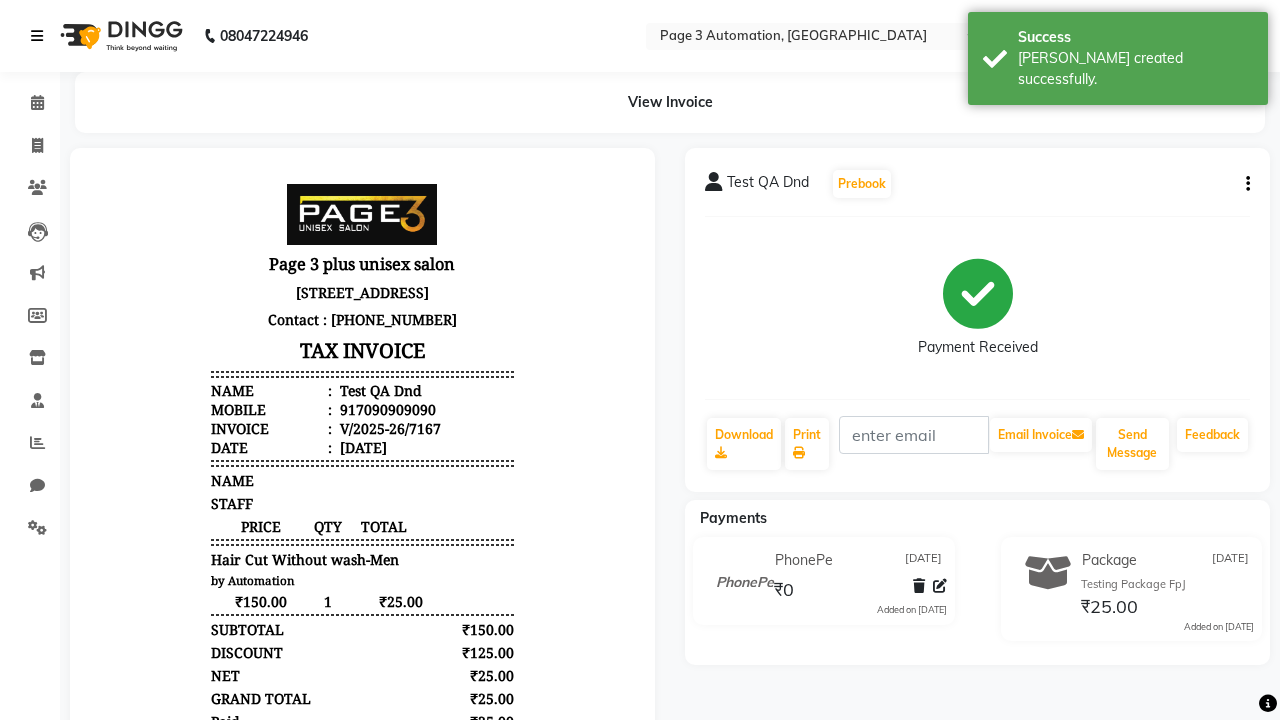 click on "[PERSON_NAME] created successfully." at bounding box center (1135, 69) 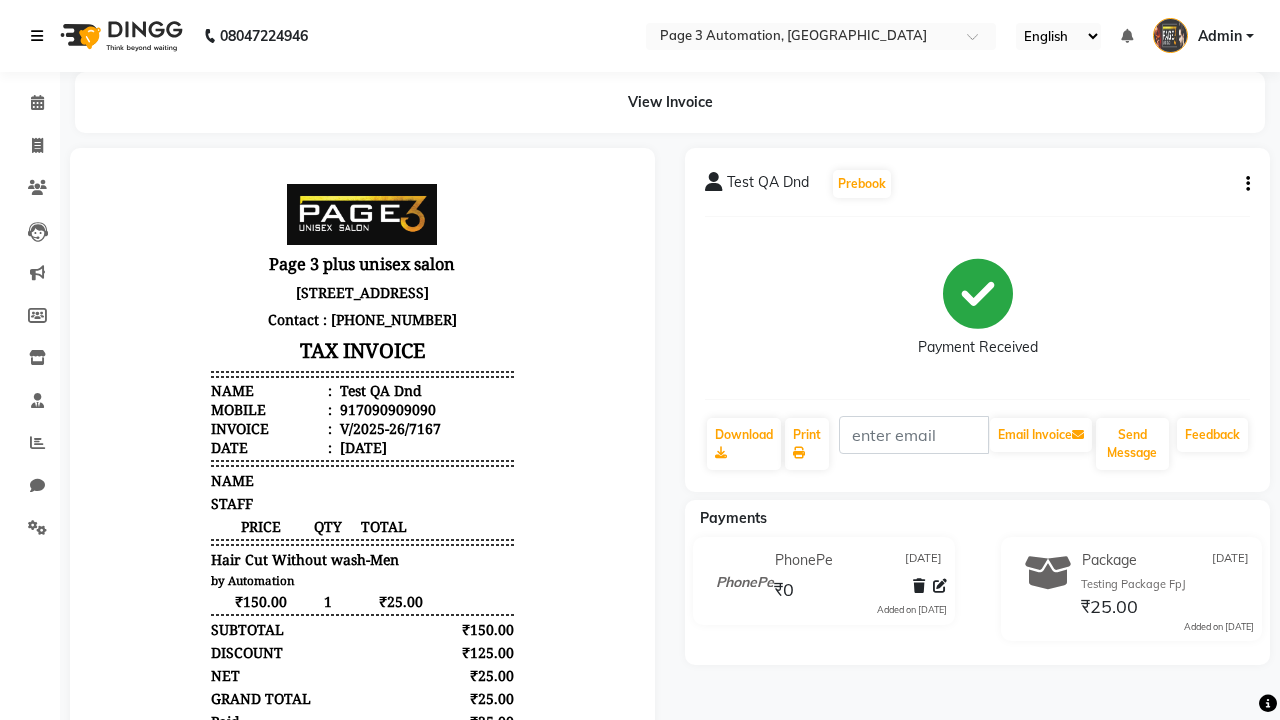 click at bounding box center (37, 36) 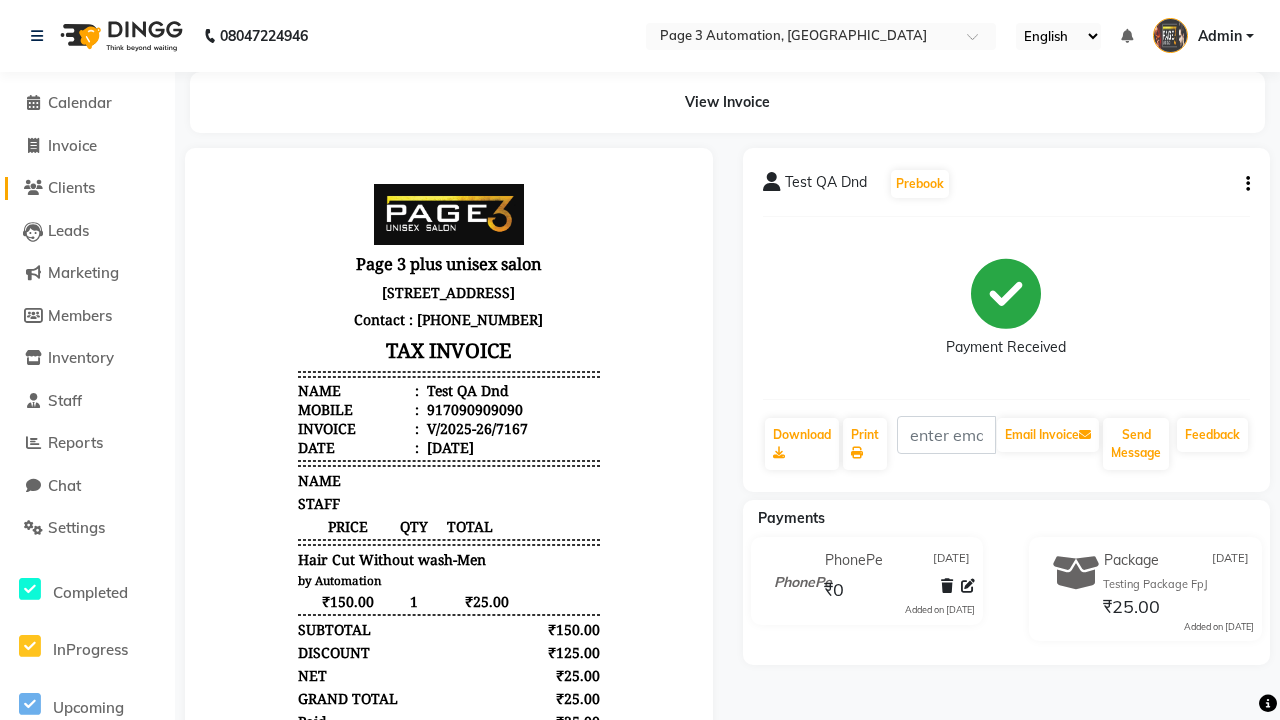 click on "Clients" 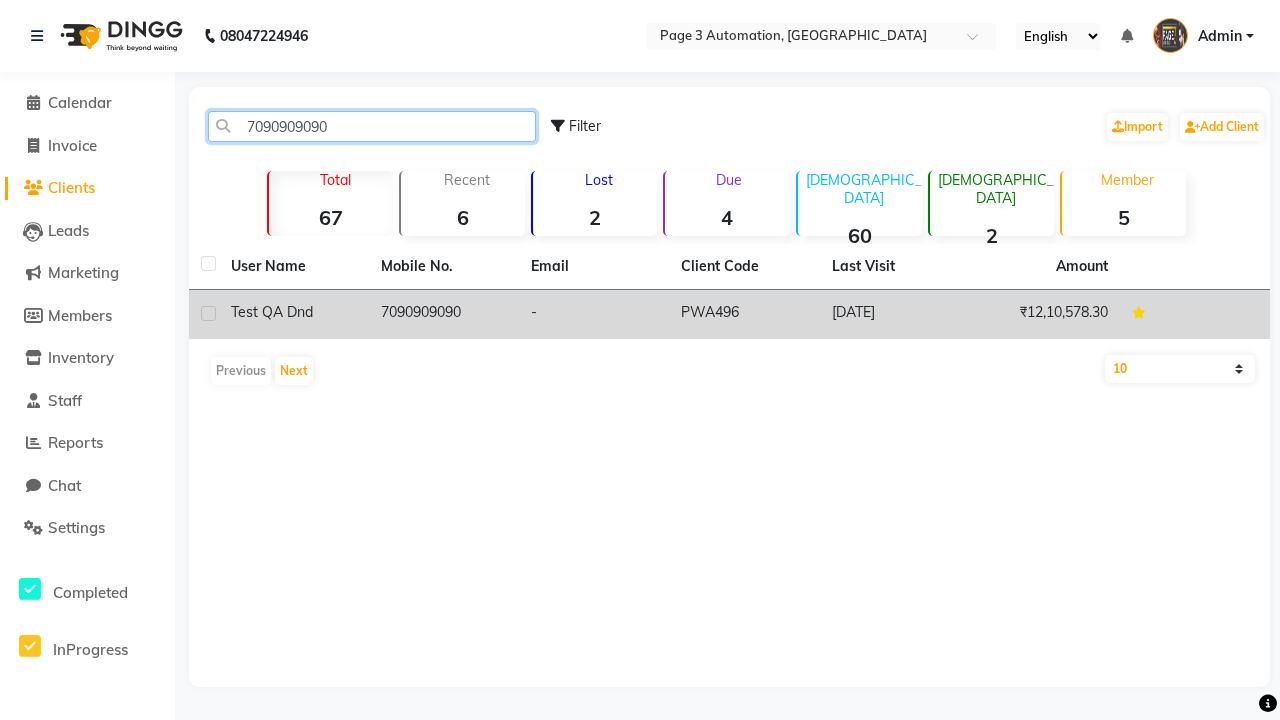 type on "7090909090" 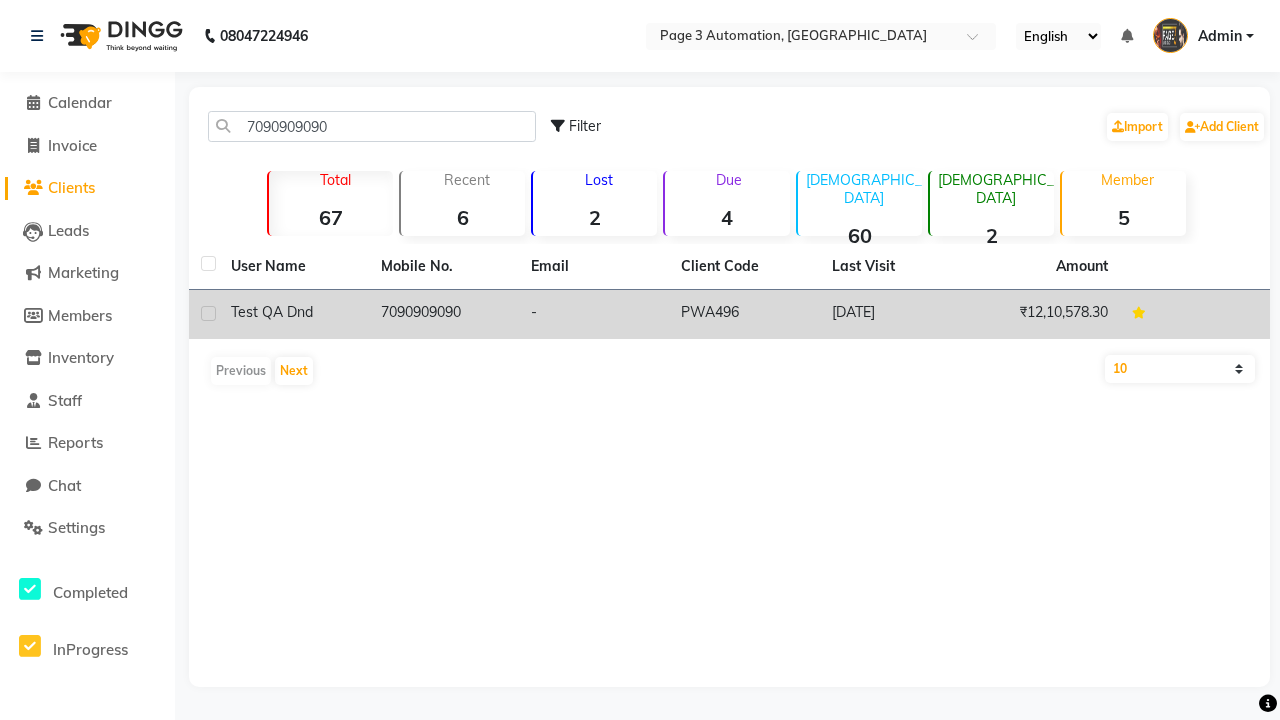 click on "7090909090" 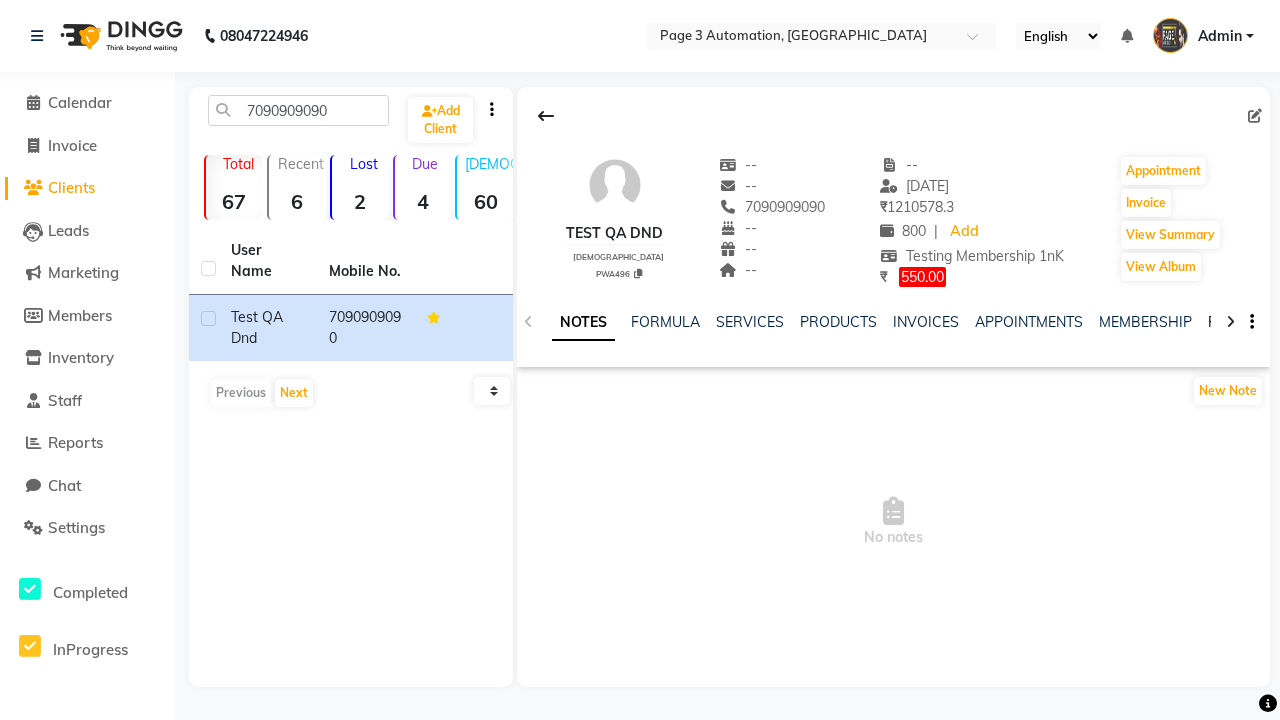 click on "PACKAGES" 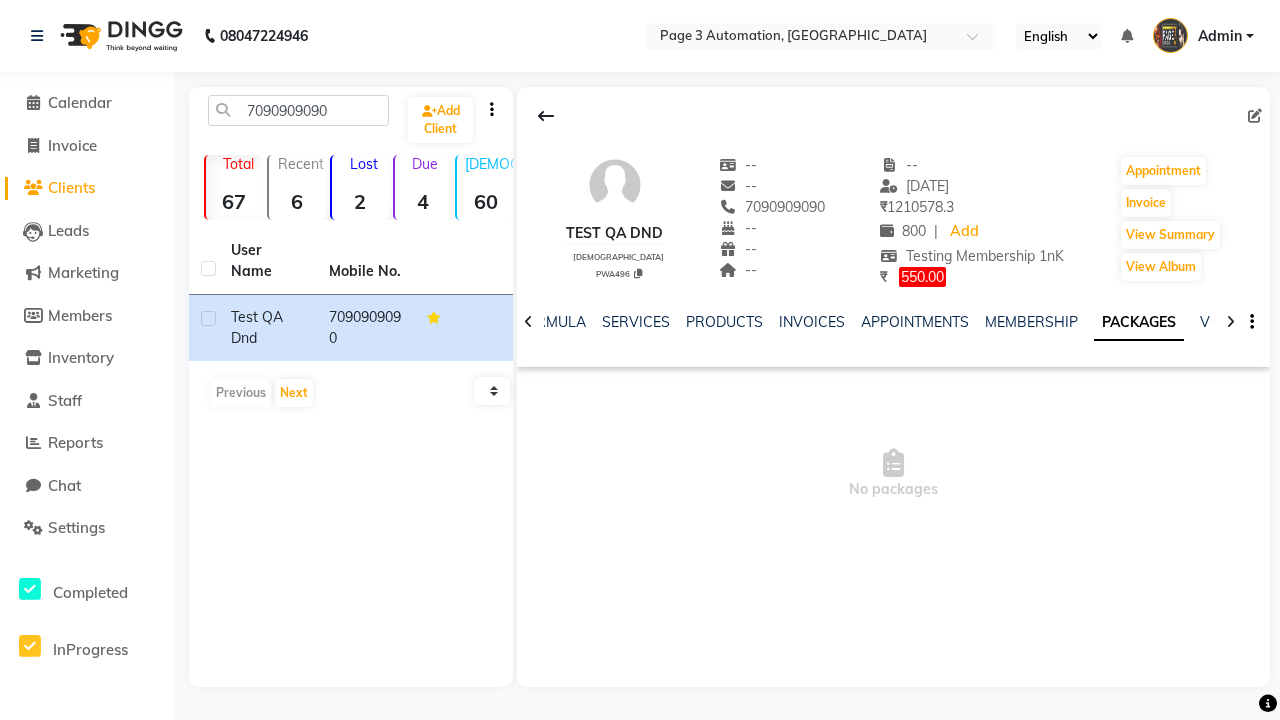 scroll, scrollTop: 0, scrollLeft: 71, axis: horizontal 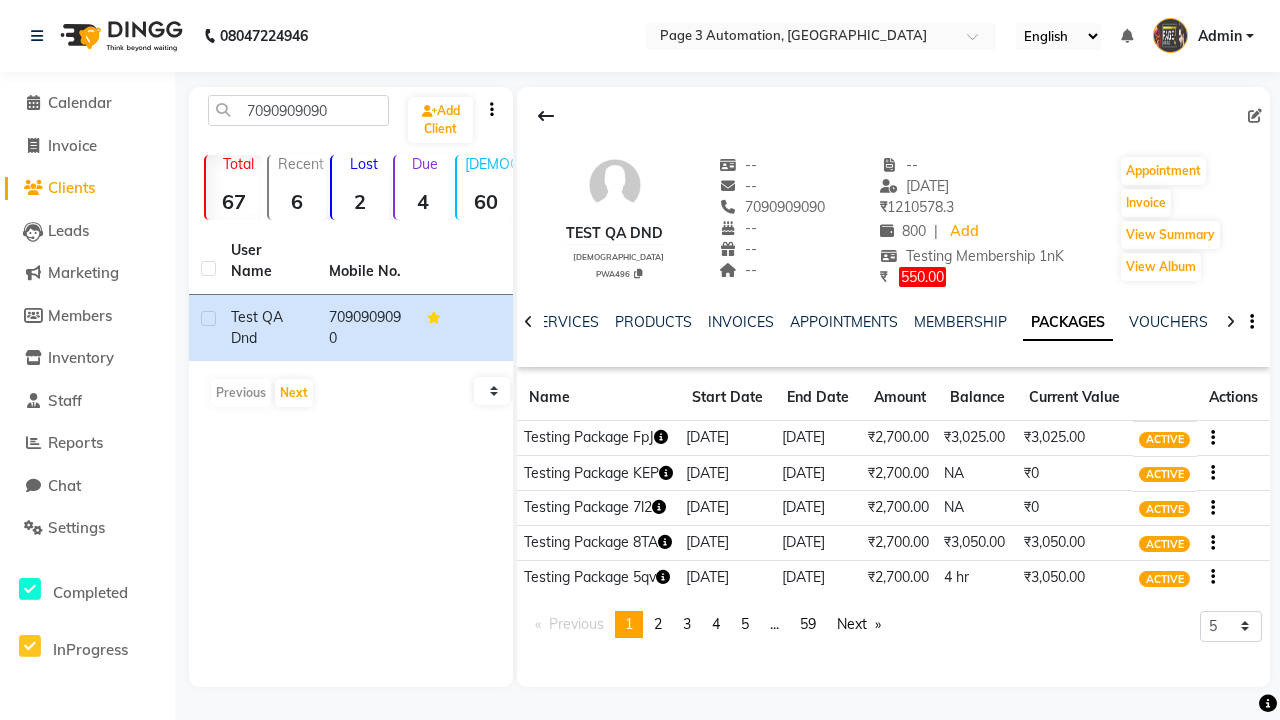 click 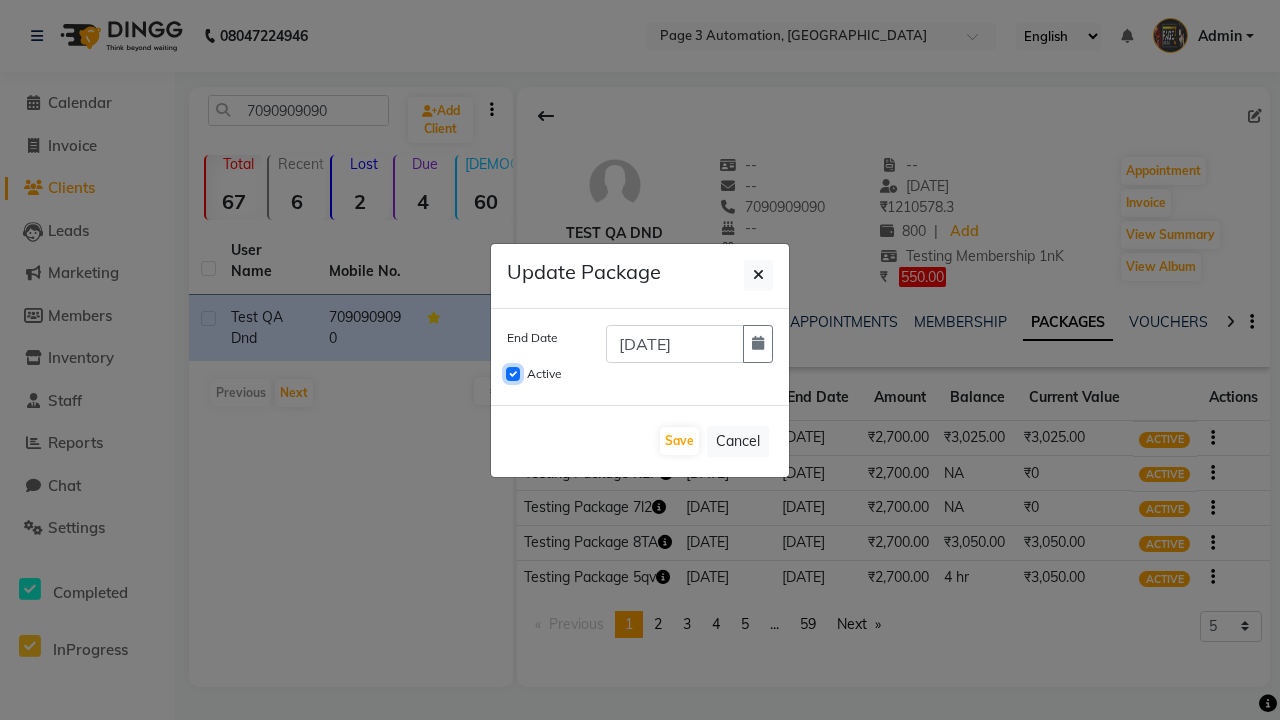 click on "Active" at bounding box center (513, 374) 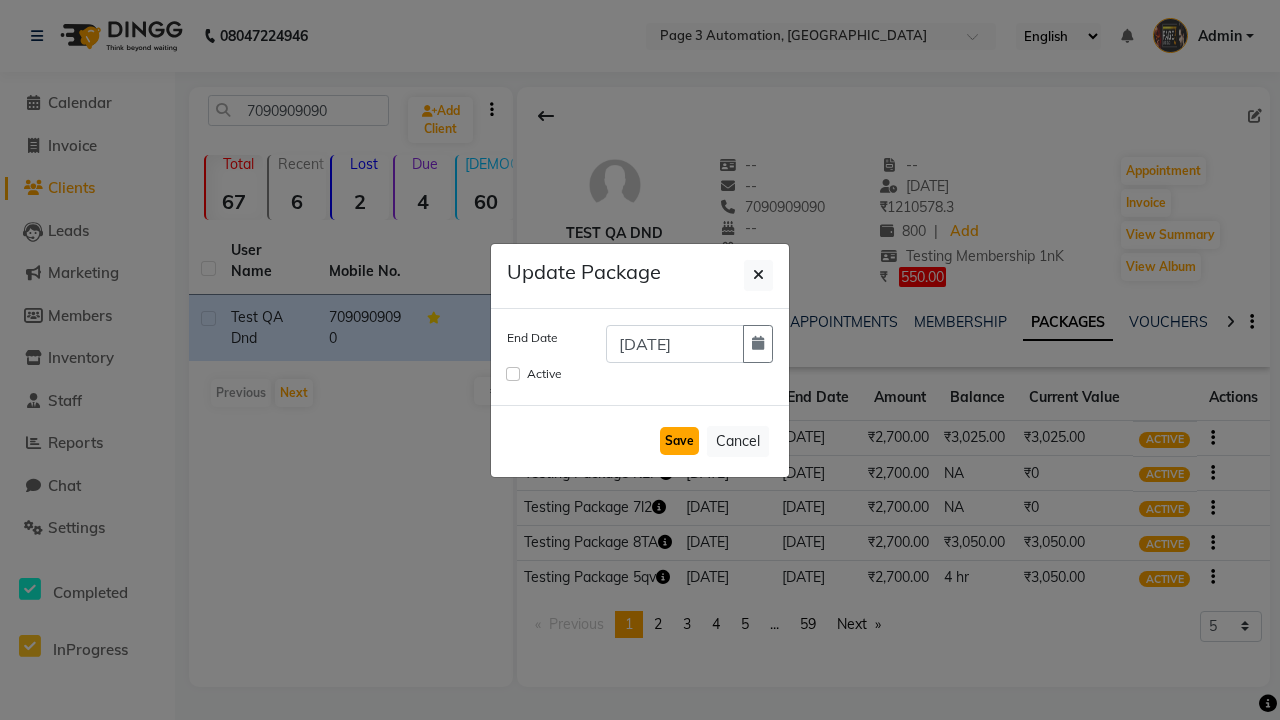 click on "Save" 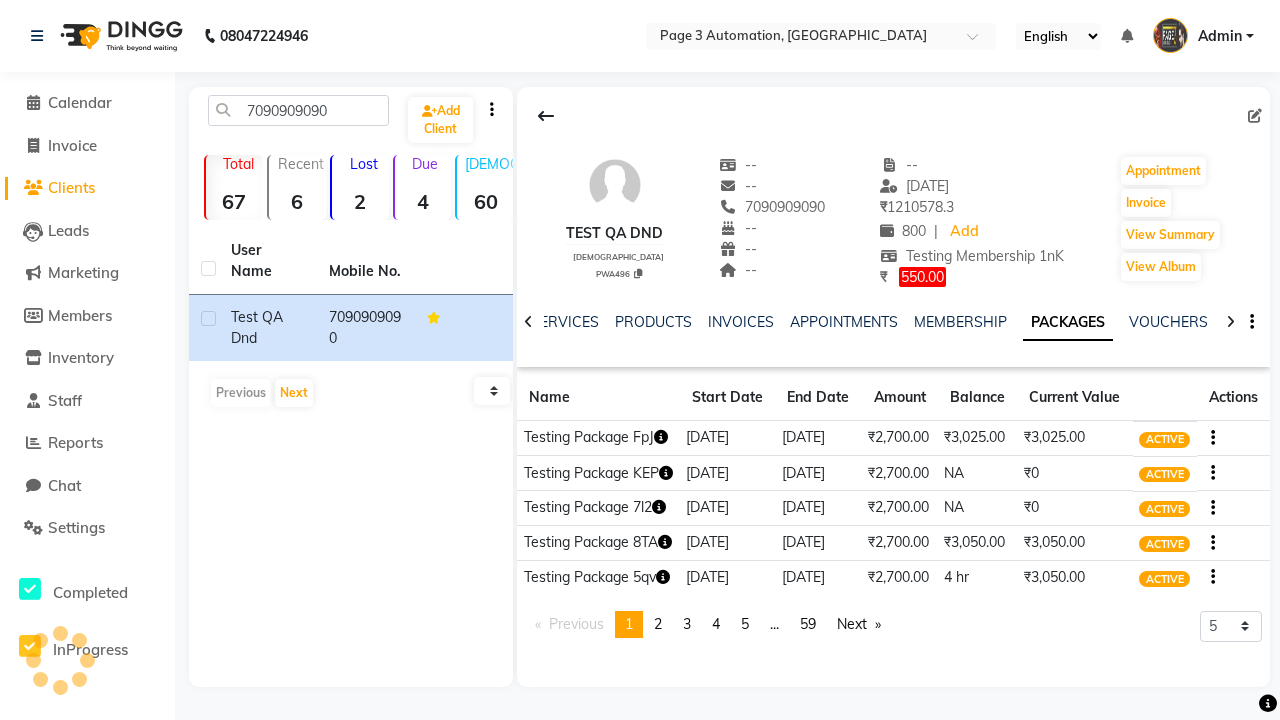 type 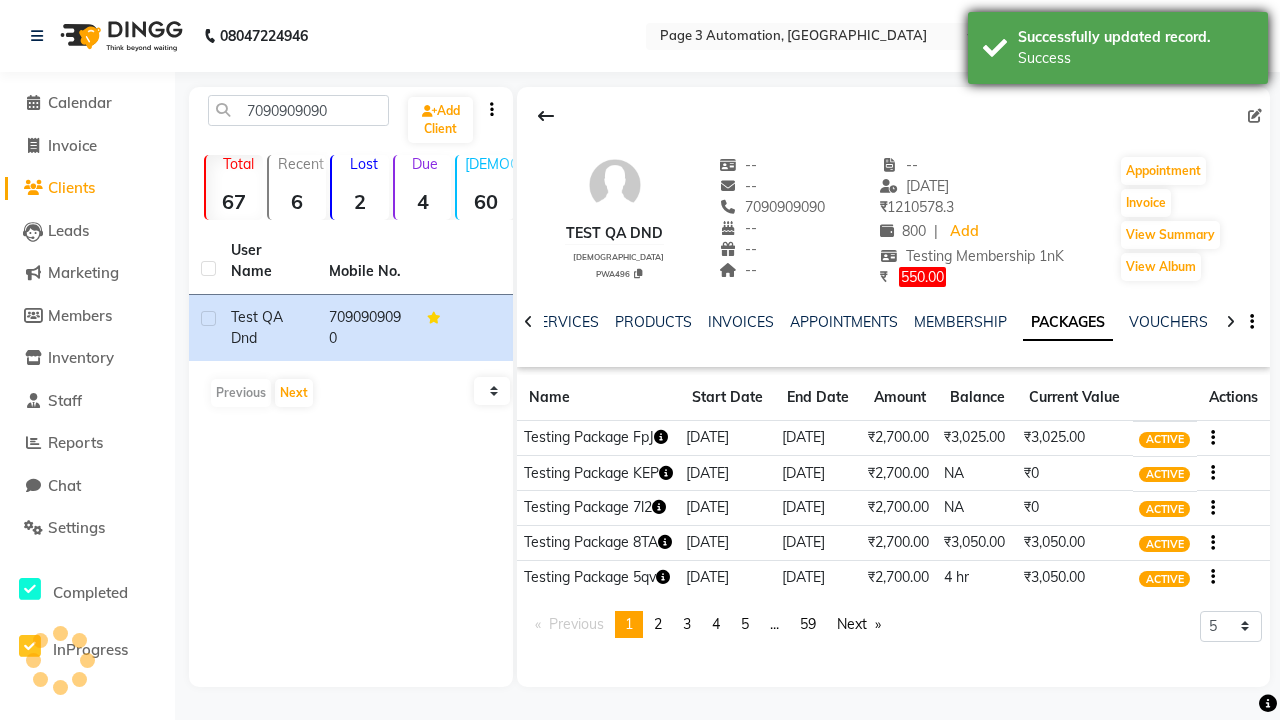 click on "Success" at bounding box center [1135, 58] 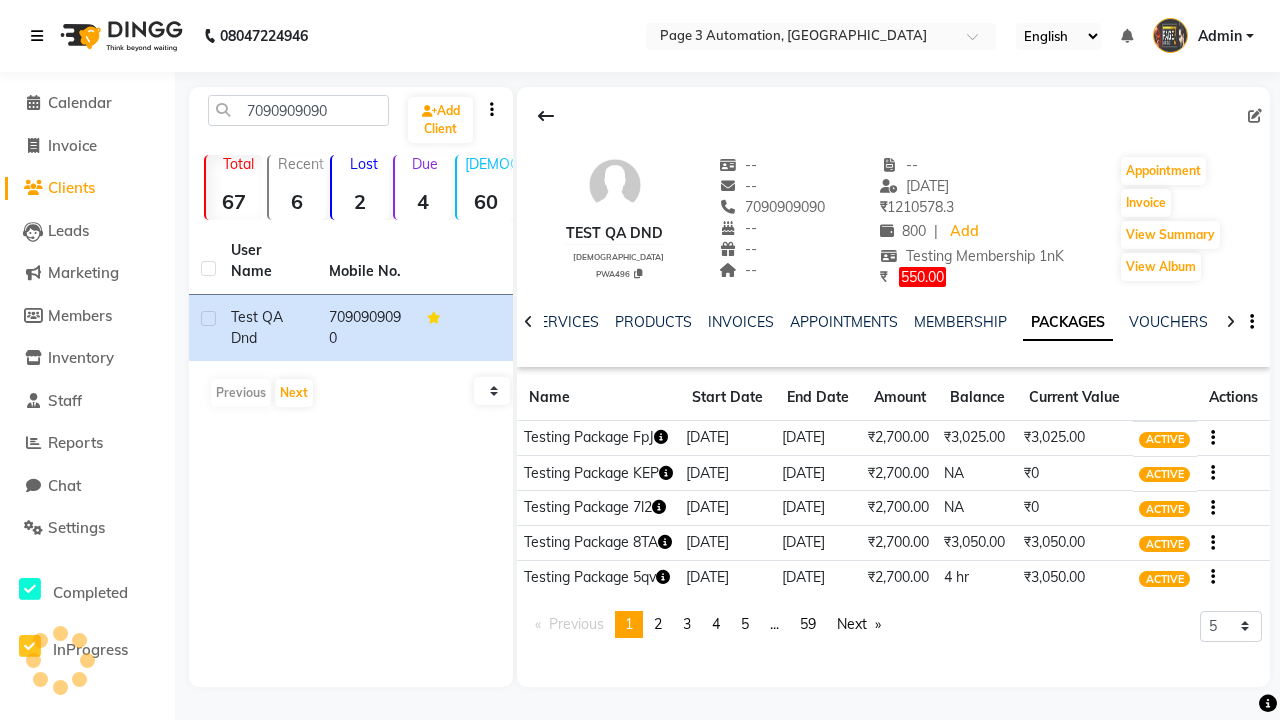 click at bounding box center (37, 36) 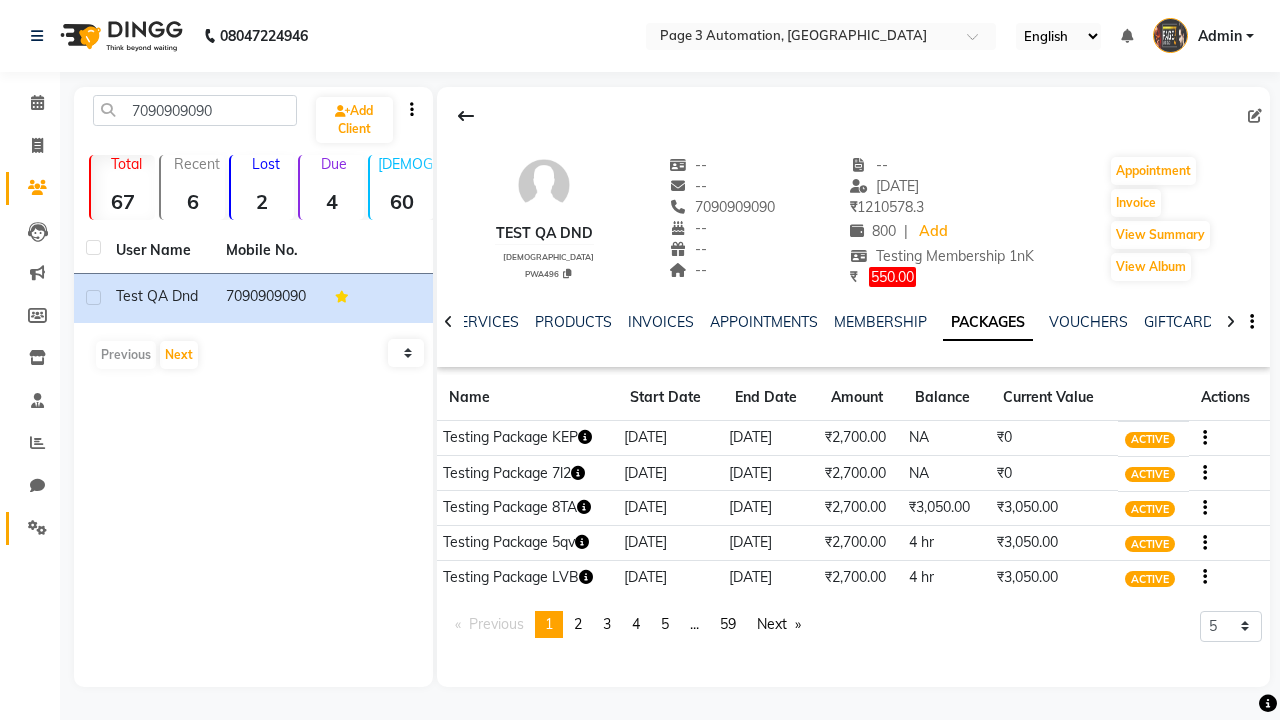 click 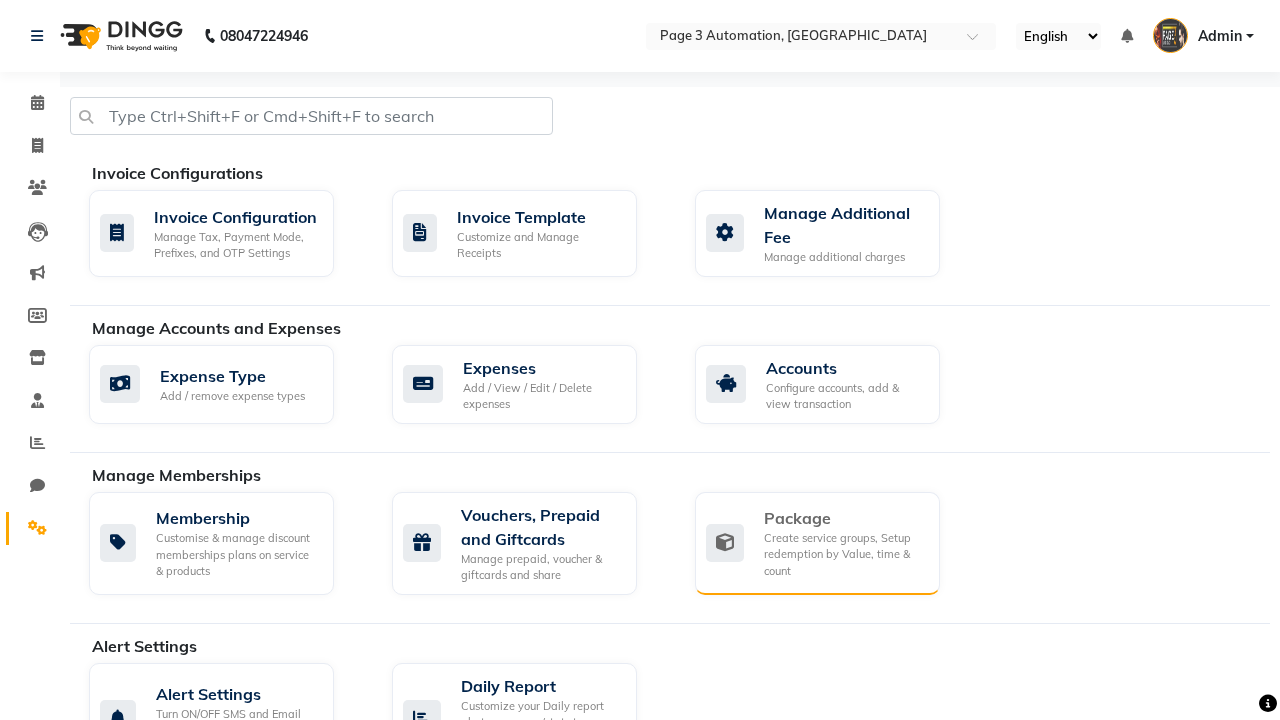 click on "Package" 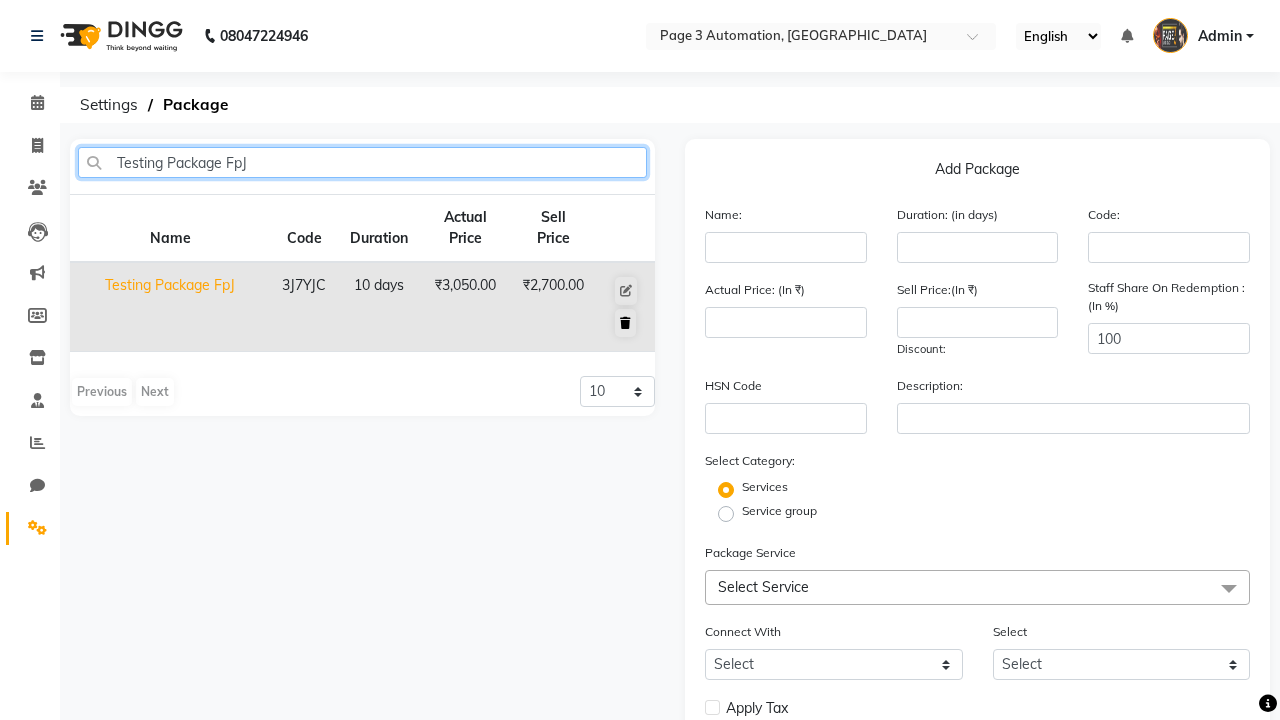 type on "Testing Package FpJ" 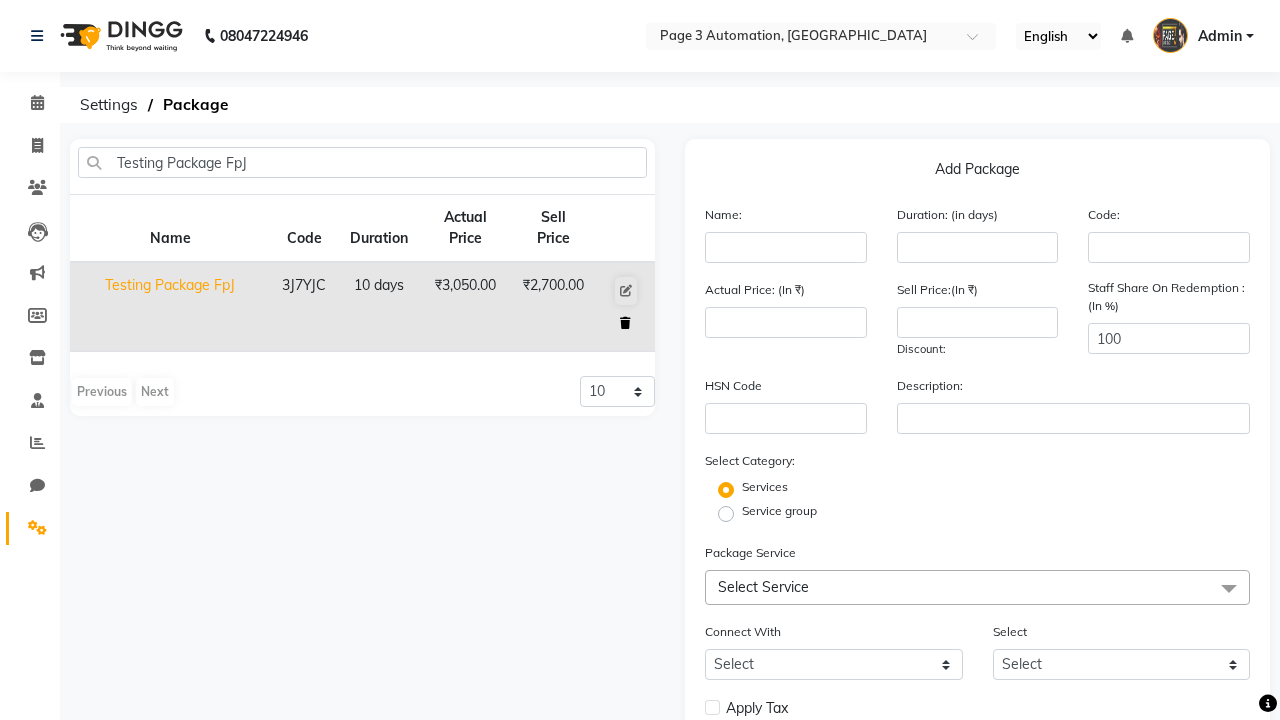 click 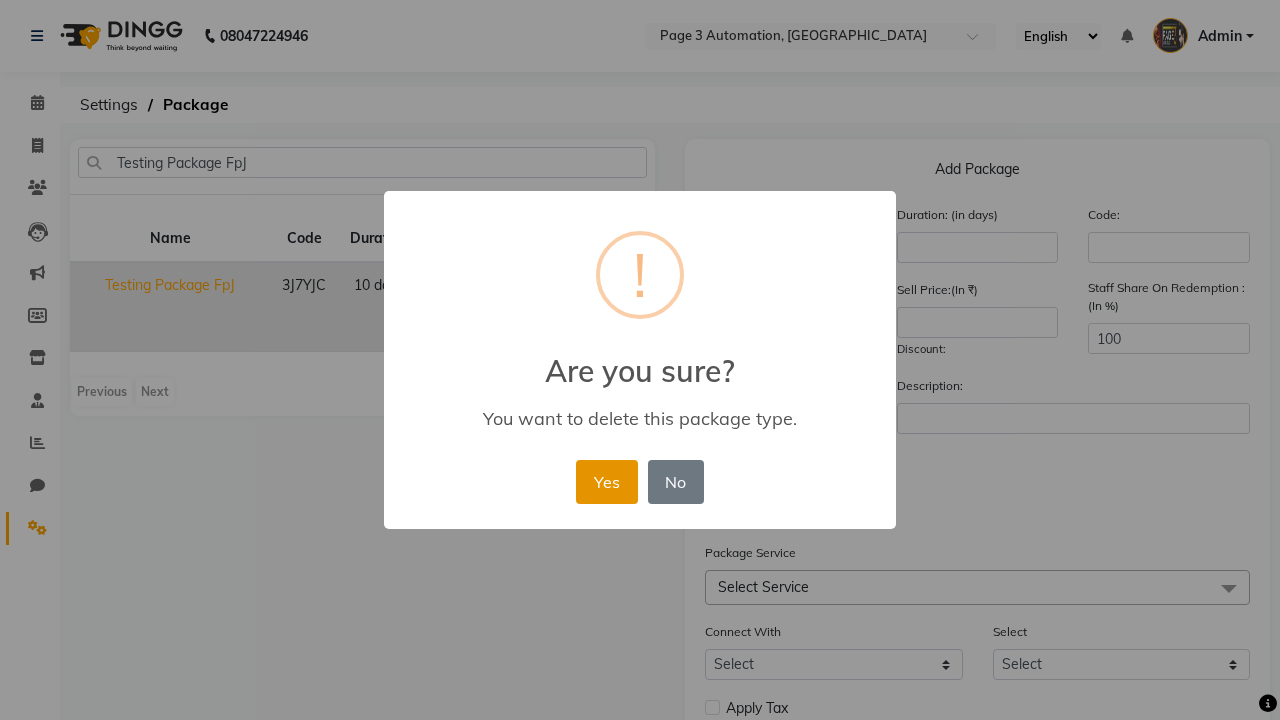 click on "Yes" at bounding box center (606, 482) 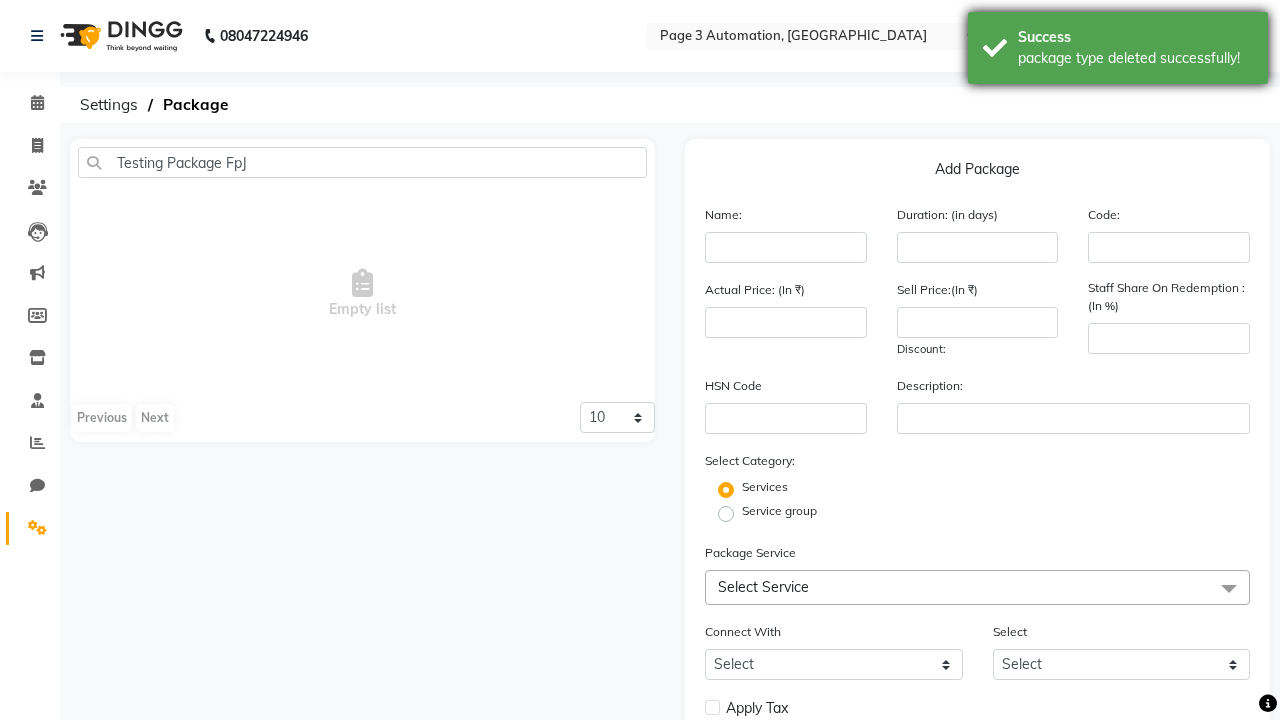 click on "package type deleted successfully!" at bounding box center [1135, 58] 